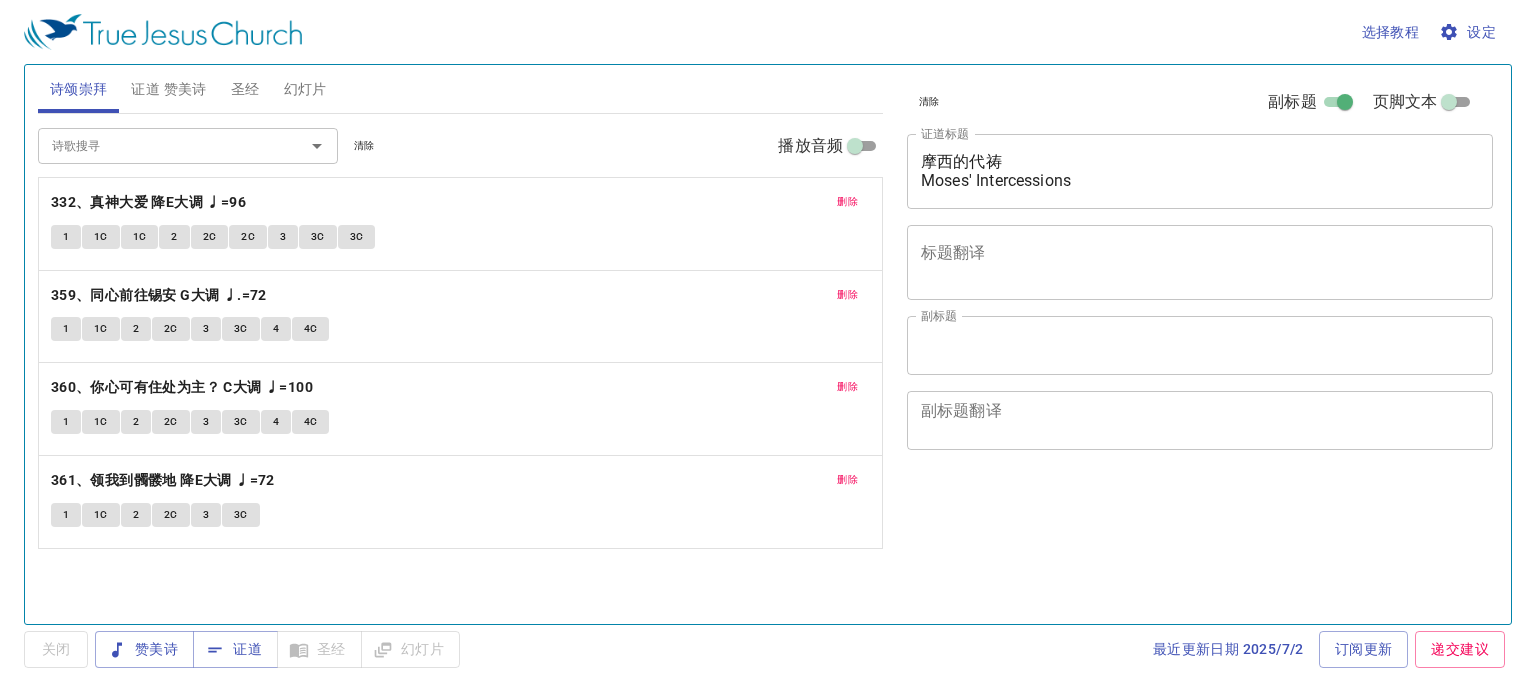 scroll, scrollTop: 0, scrollLeft: 0, axis: both 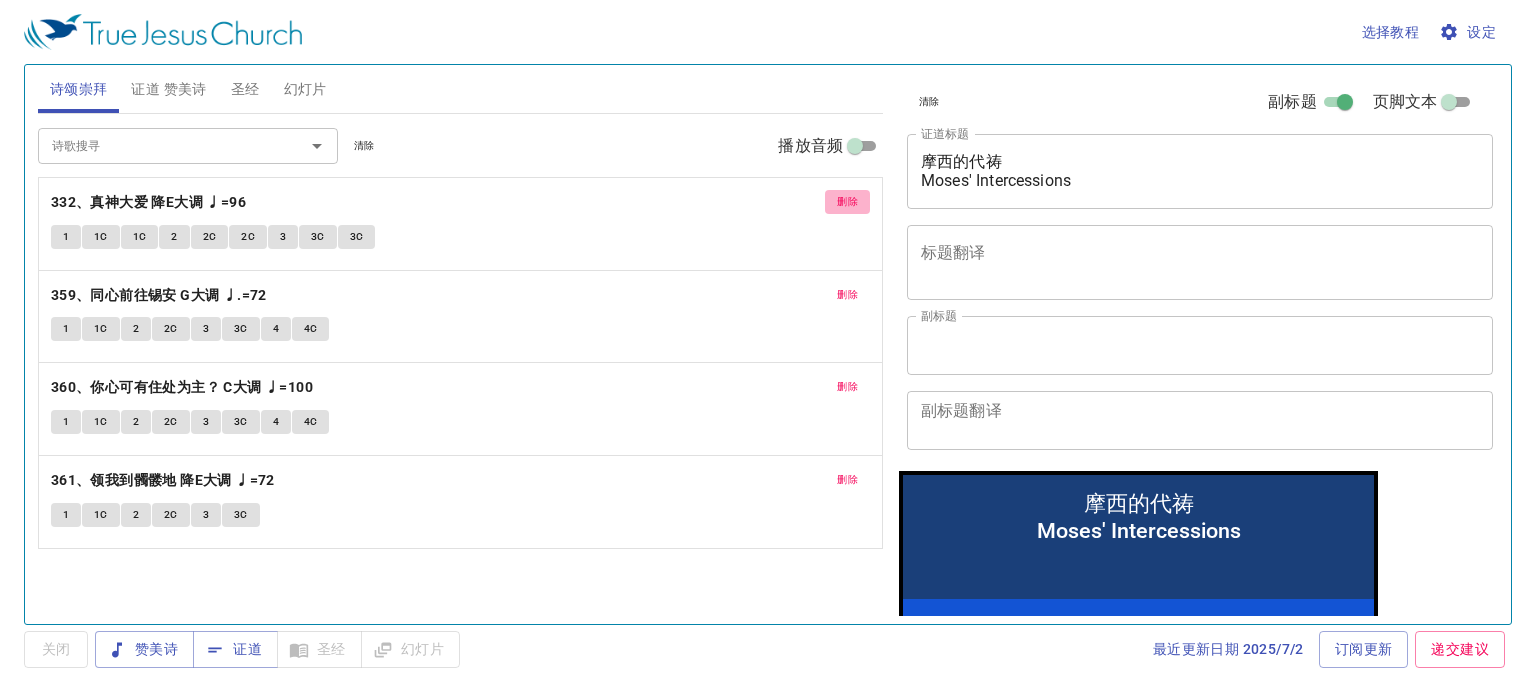 click on "删除" at bounding box center (847, 202) 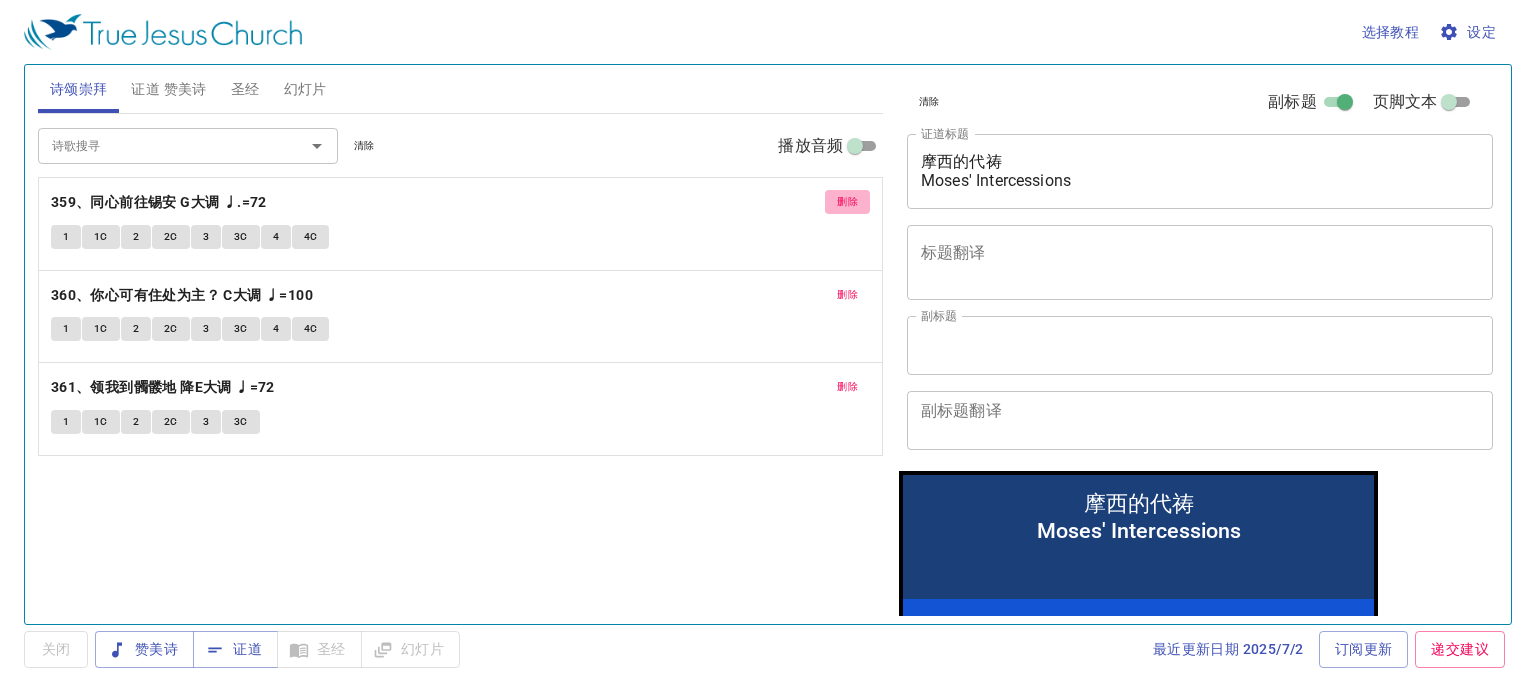 click on "删除" at bounding box center (847, 202) 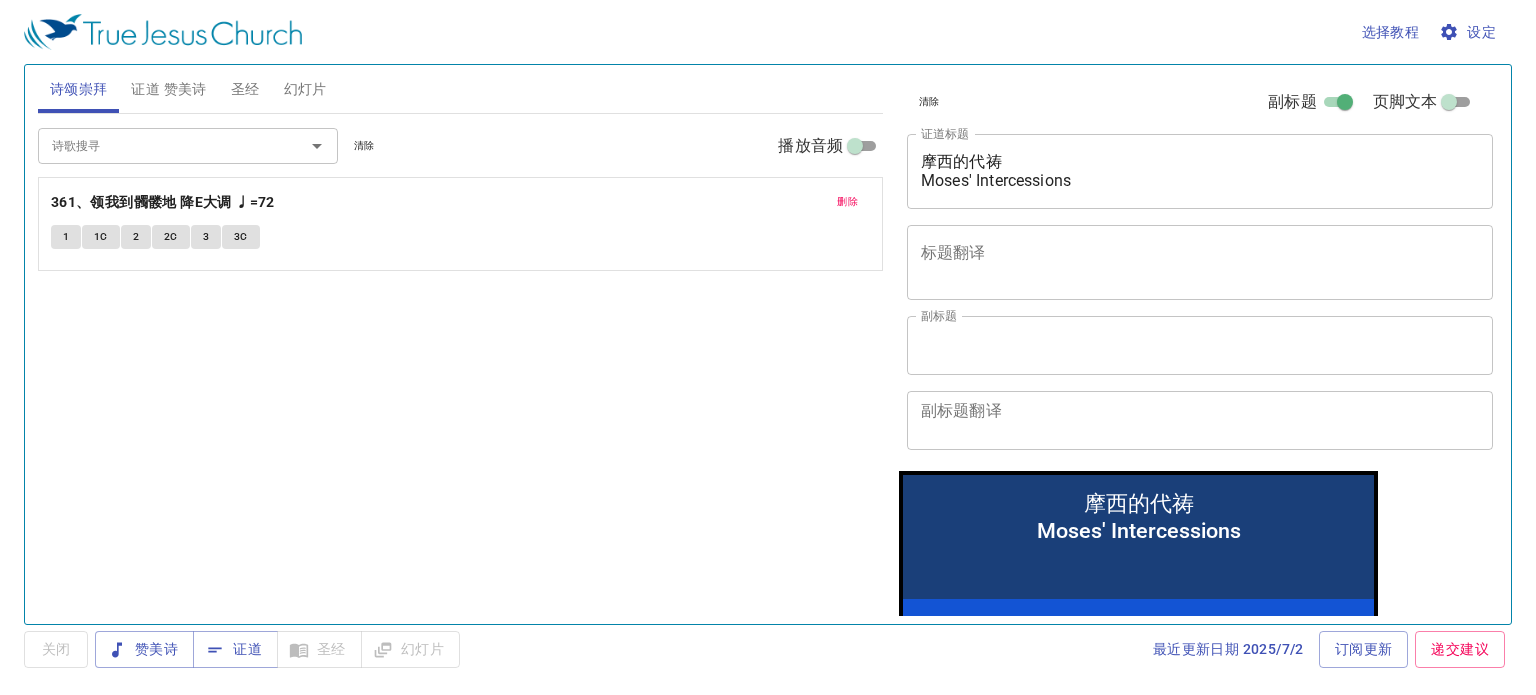 click on "删除" at bounding box center (847, 202) 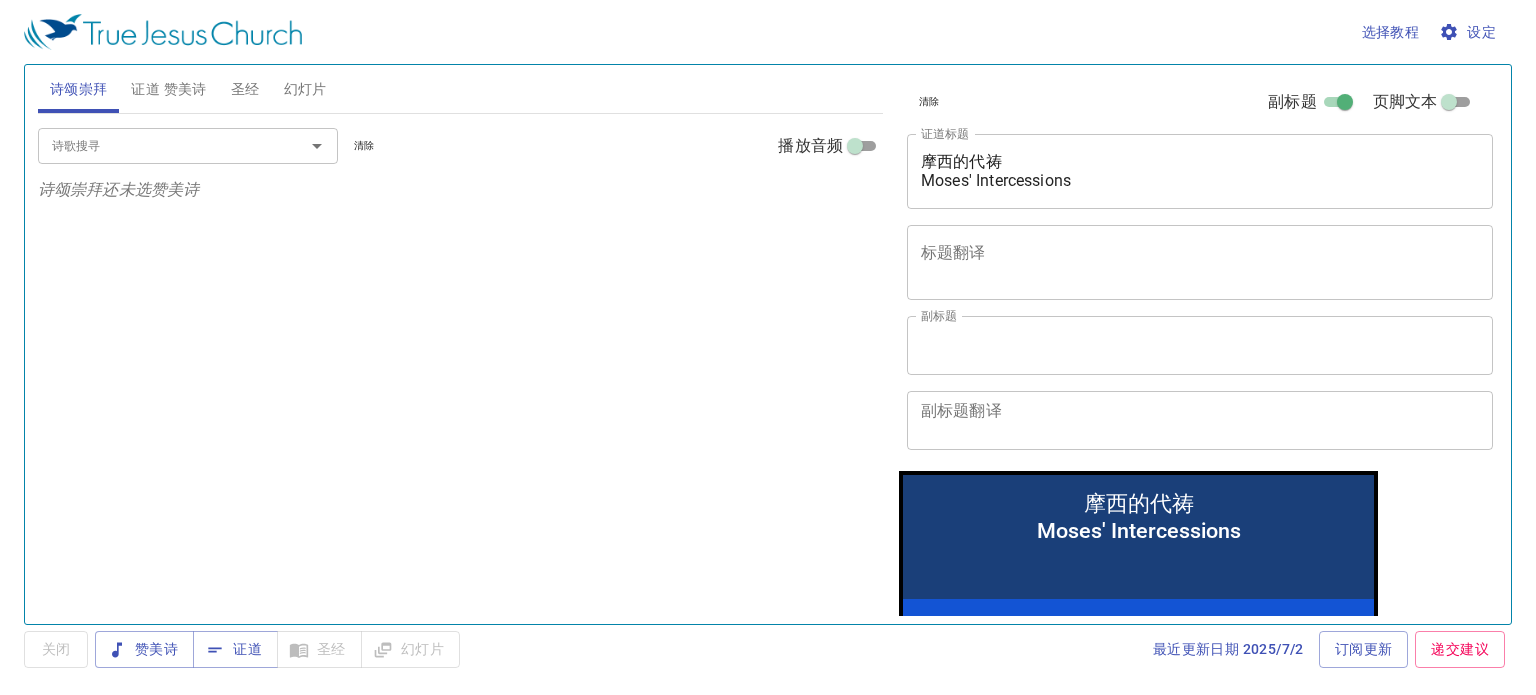 click on "诗歌搜寻" at bounding box center (158, 145) 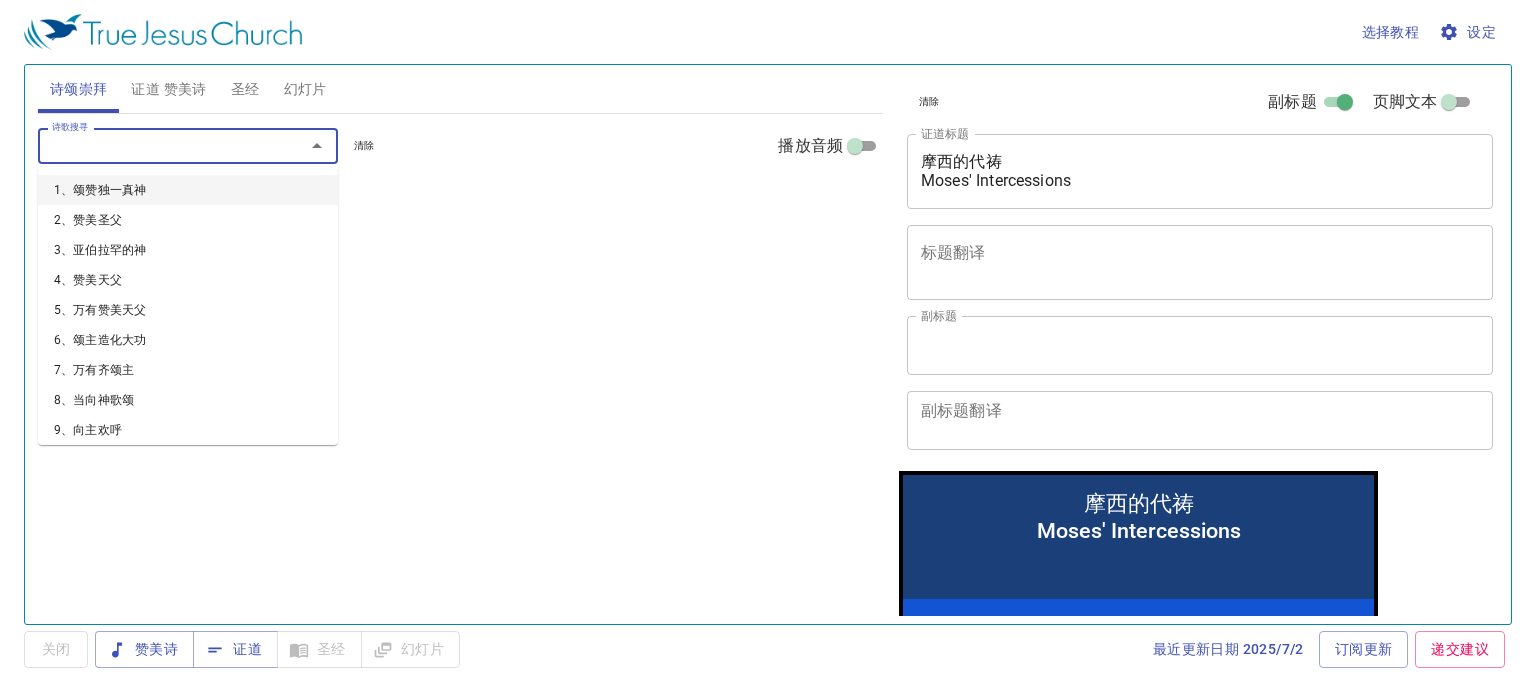 type on "8" 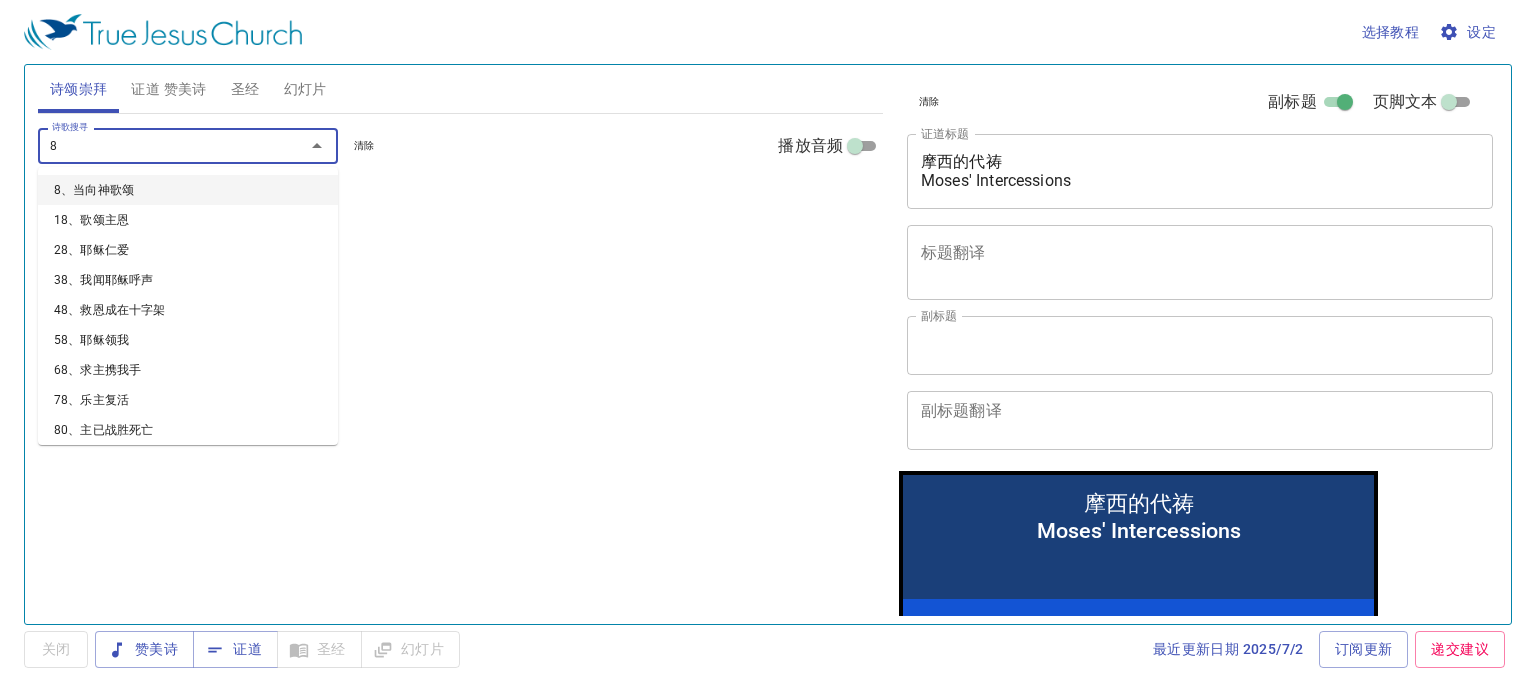click on "8、当向神歌颂" at bounding box center [188, 190] 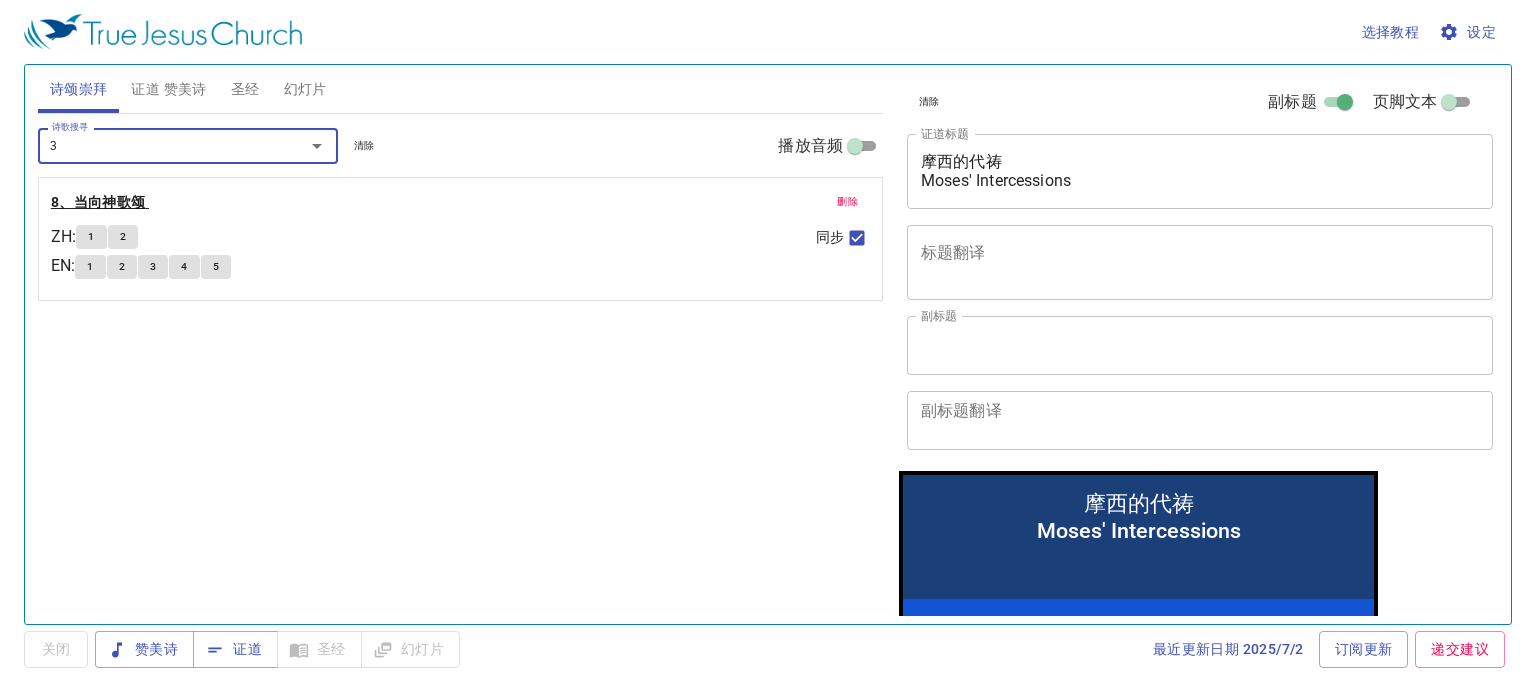 type on "36" 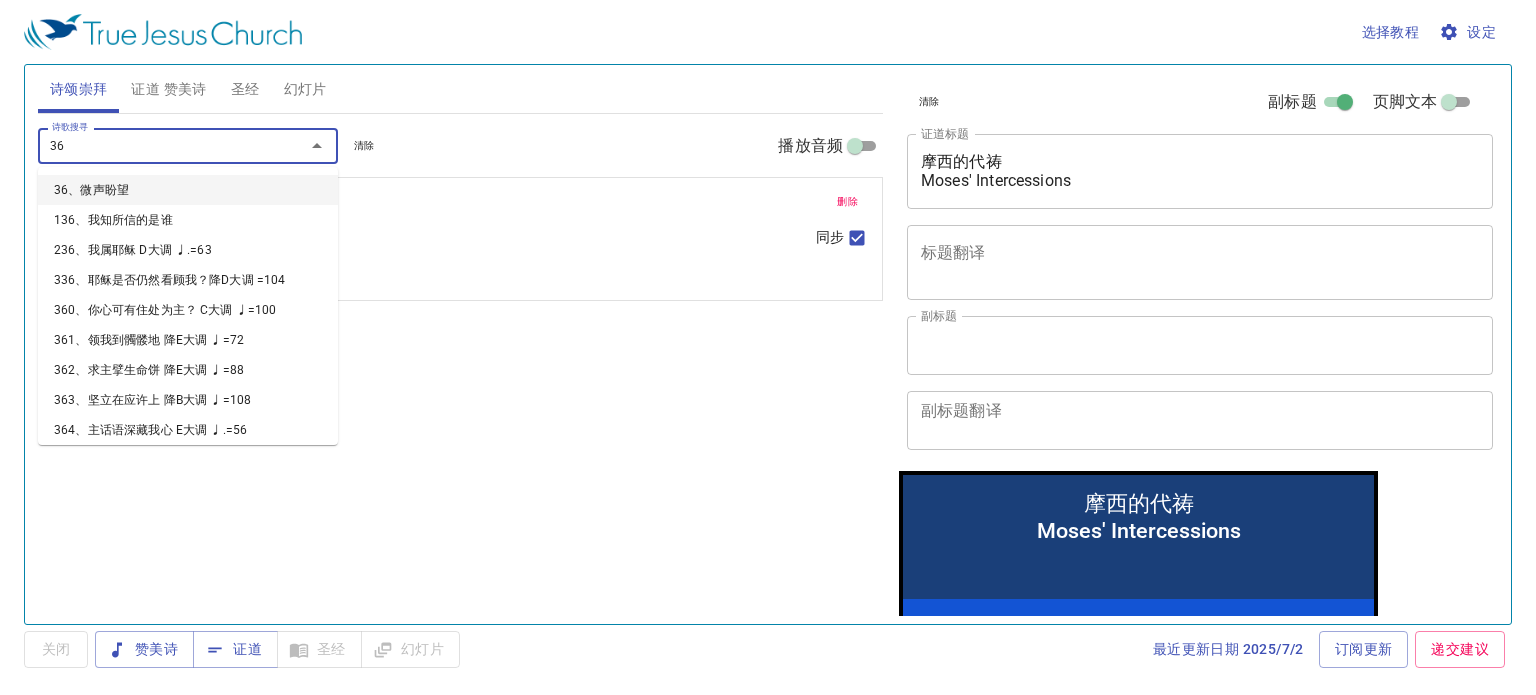 click on "36、微声盼望" at bounding box center [188, 190] 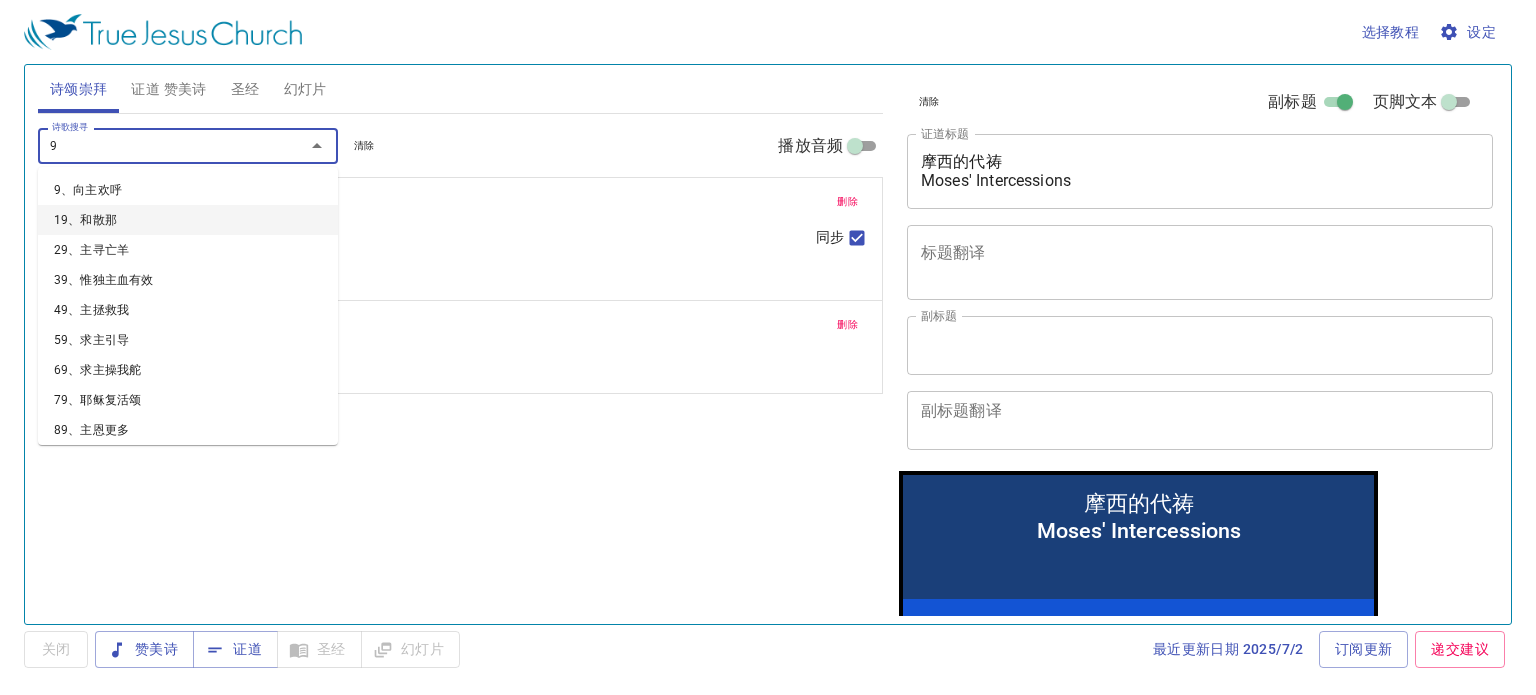 type on "94" 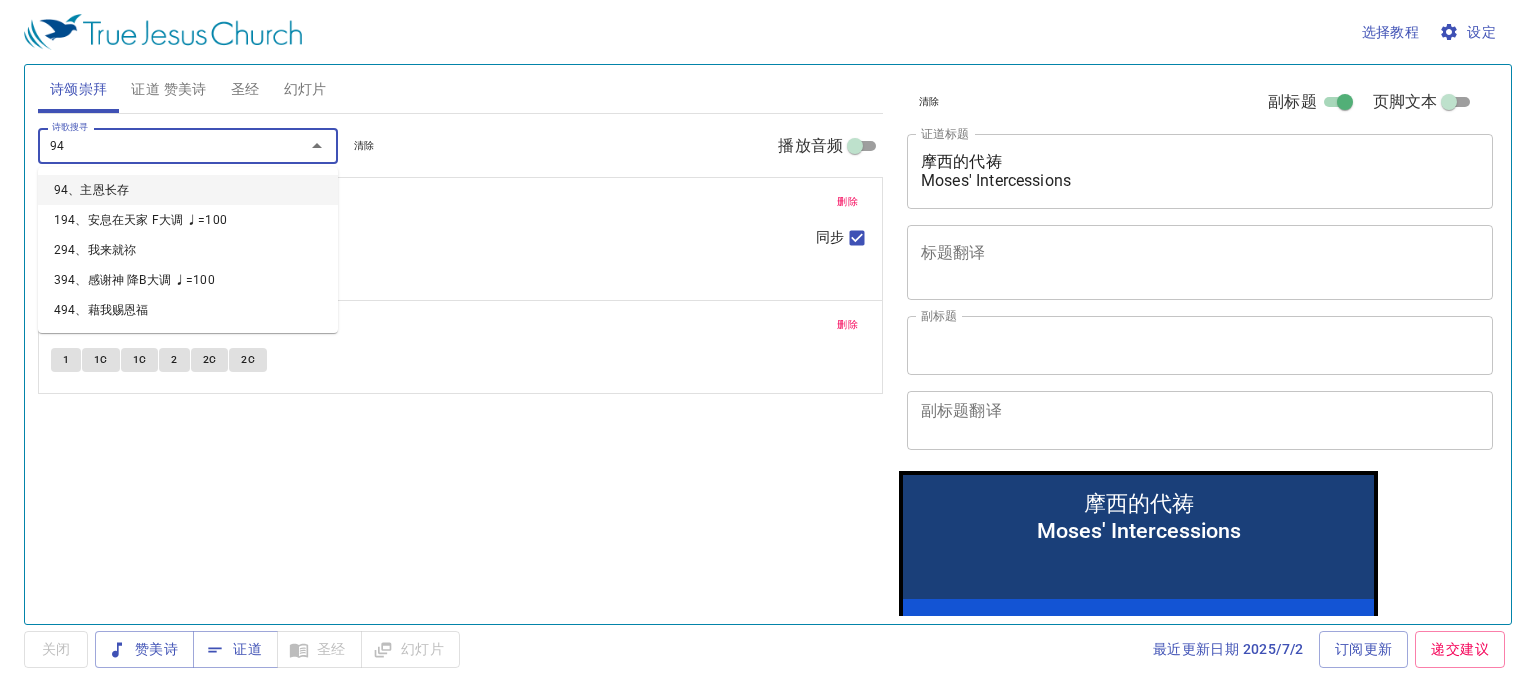 click on "94、主恩长存" at bounding box center (188, 190) 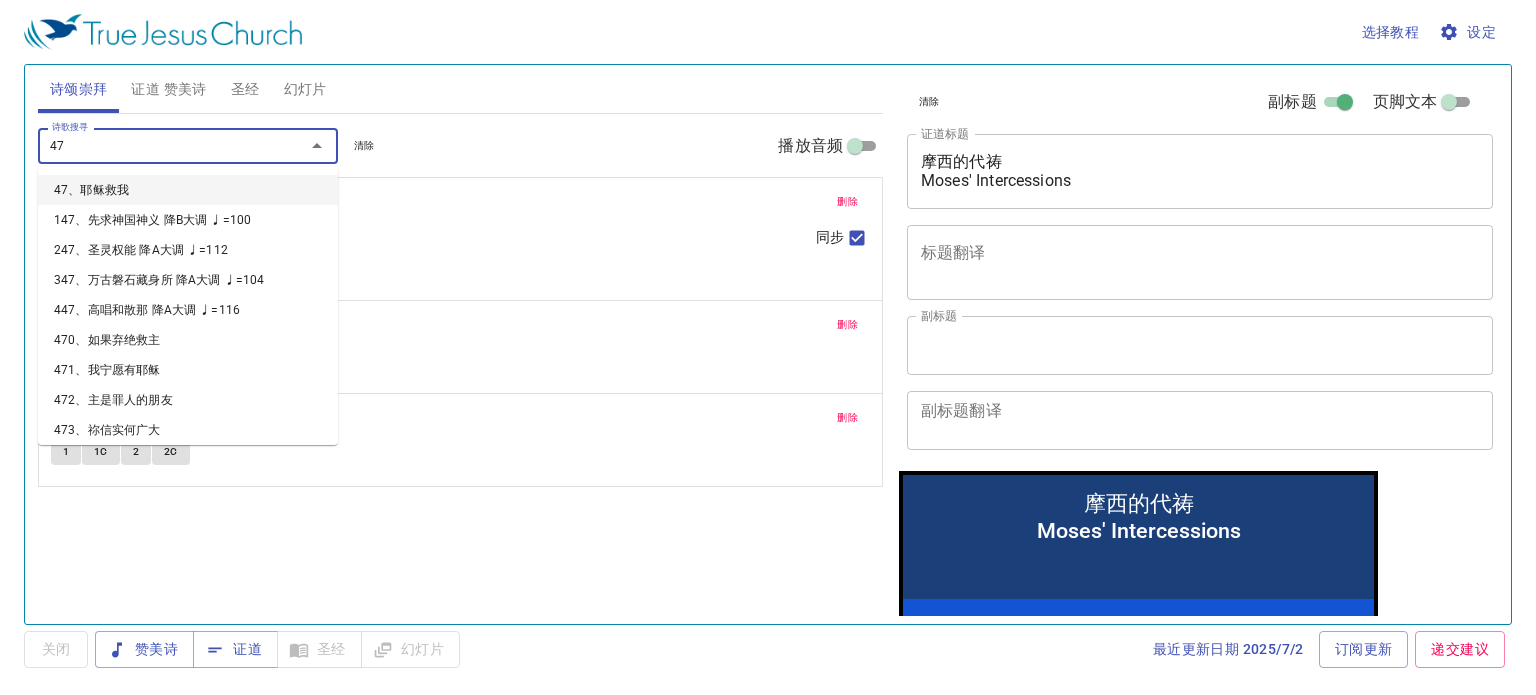 type on "472" 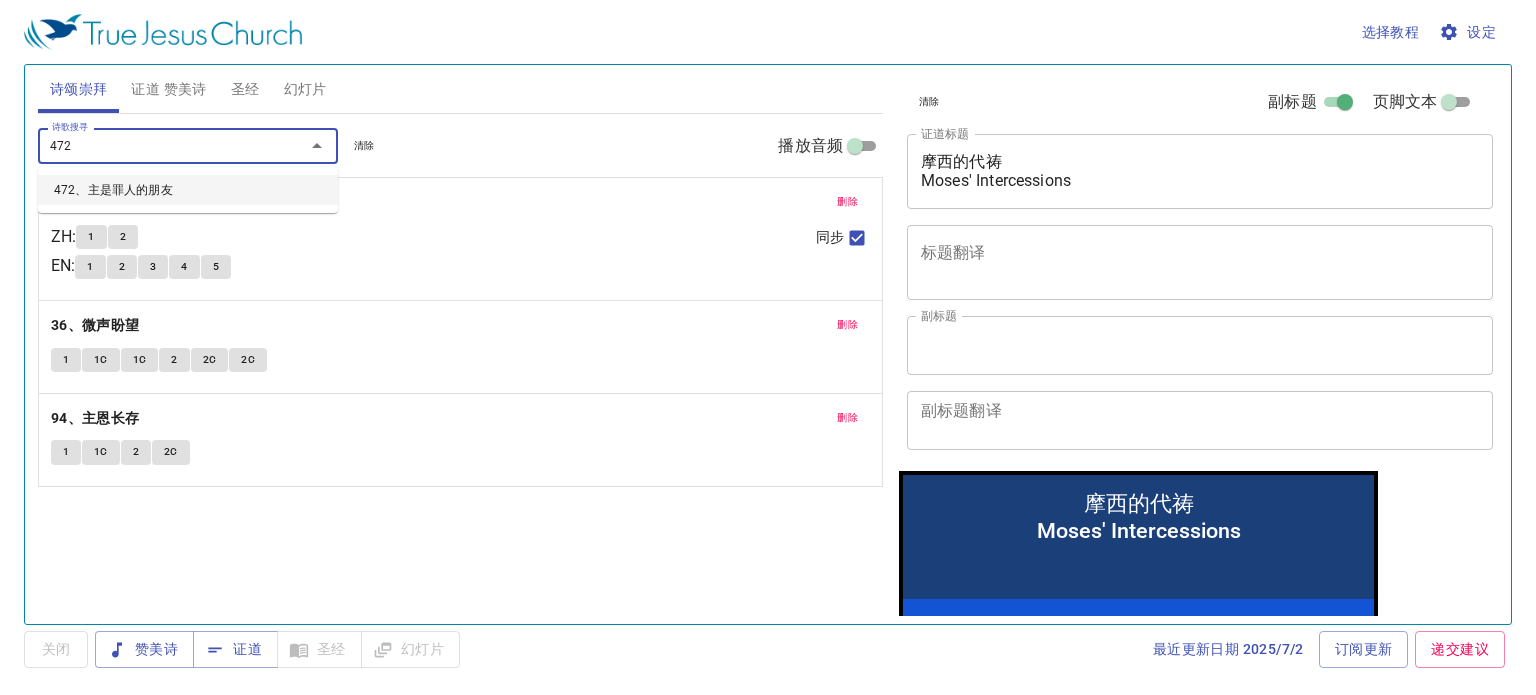 click on "472、主是罪人的朋友" at bounding box center [188, 190] 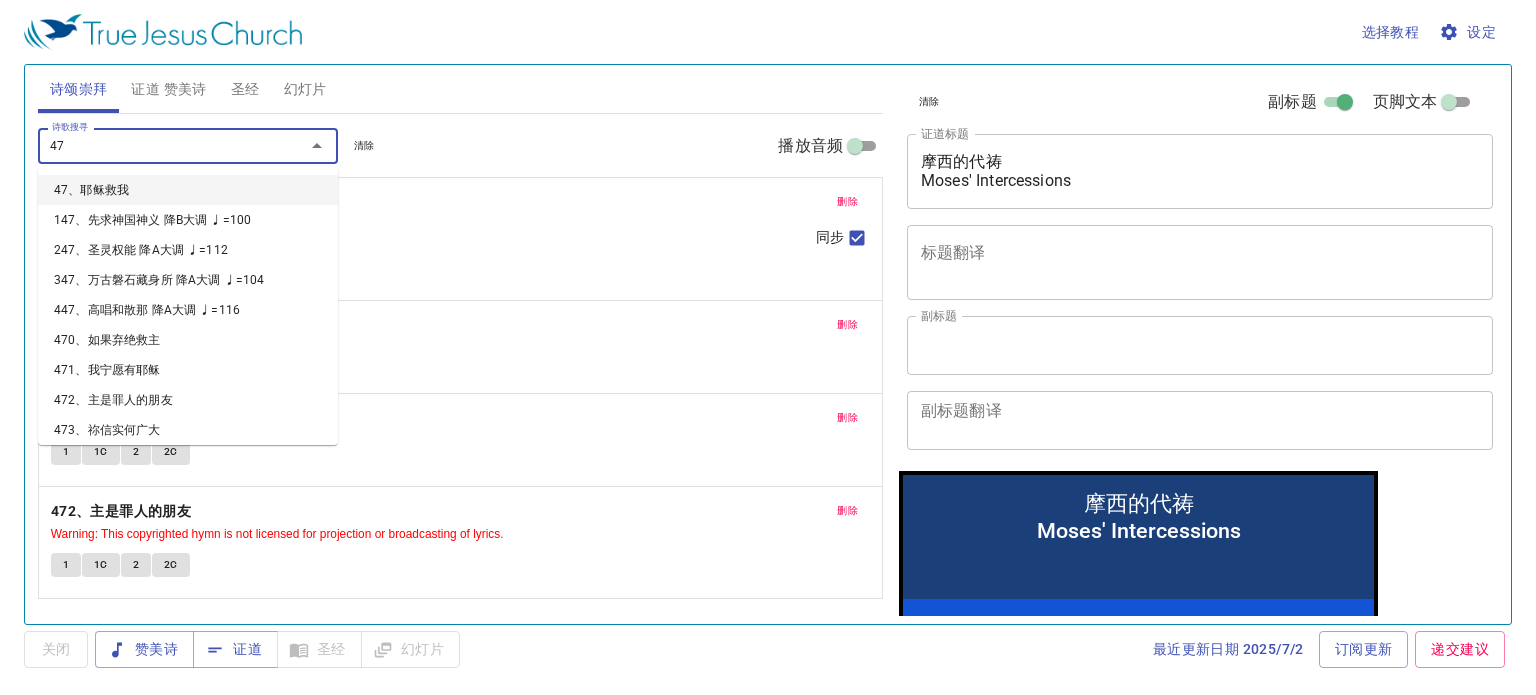 type on "477" 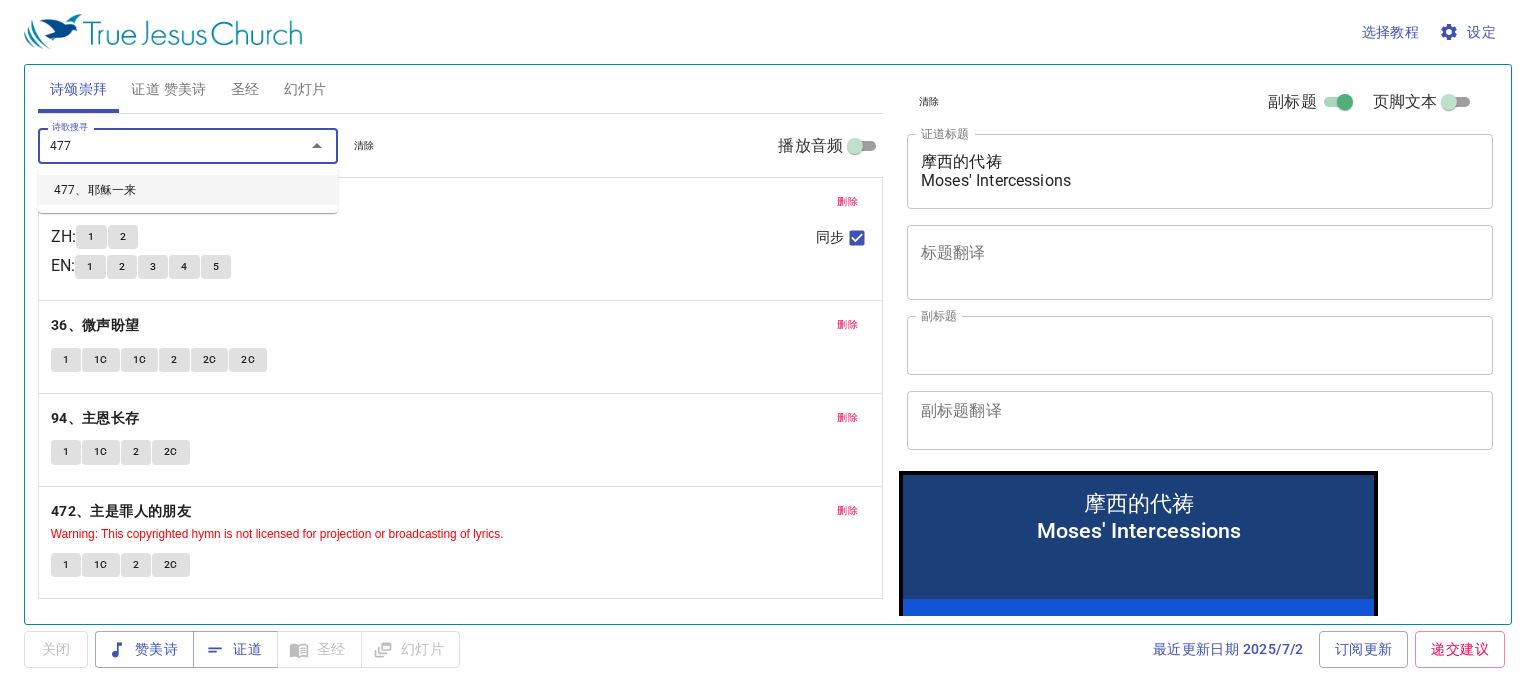 click on "477、耶稣一来" at bounding box center [188, 190] 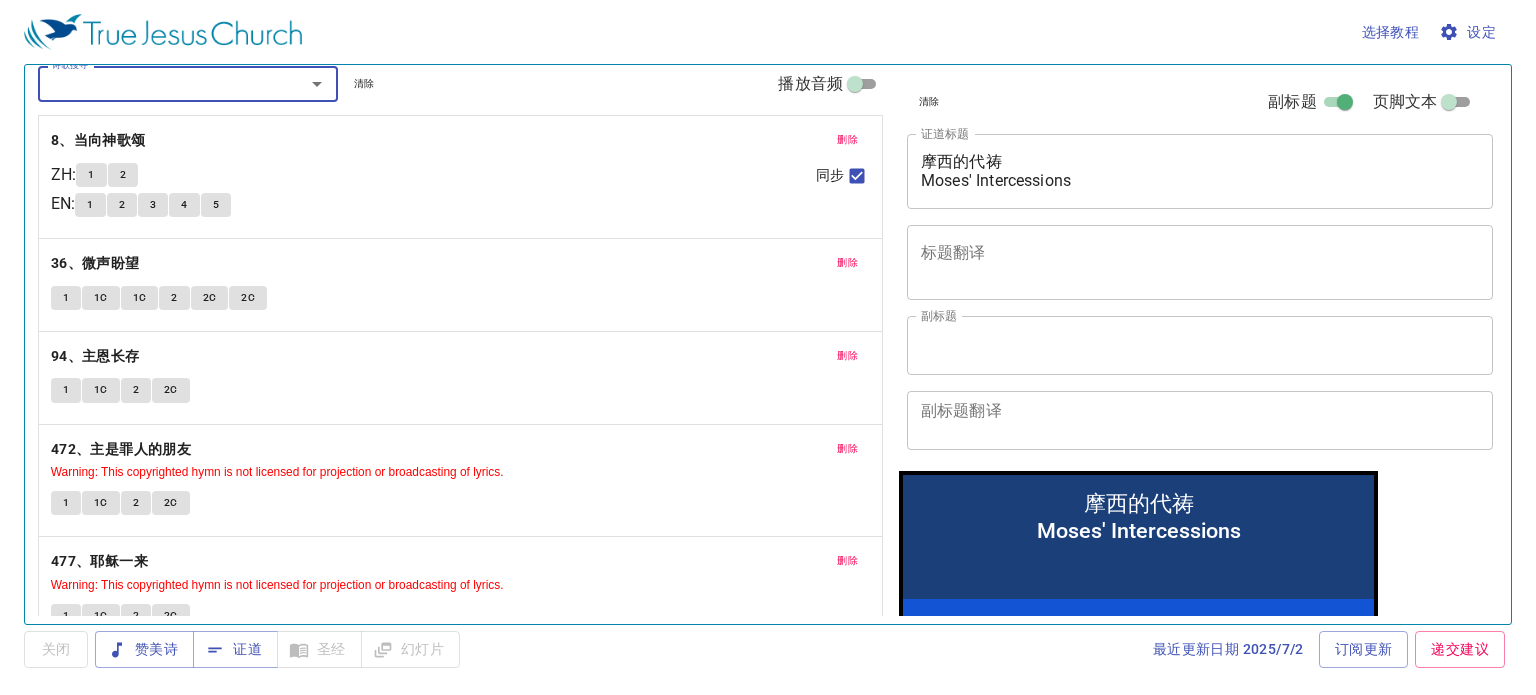 scroll, scrollTop: 94, scrollLeft: 0, axis: vertical 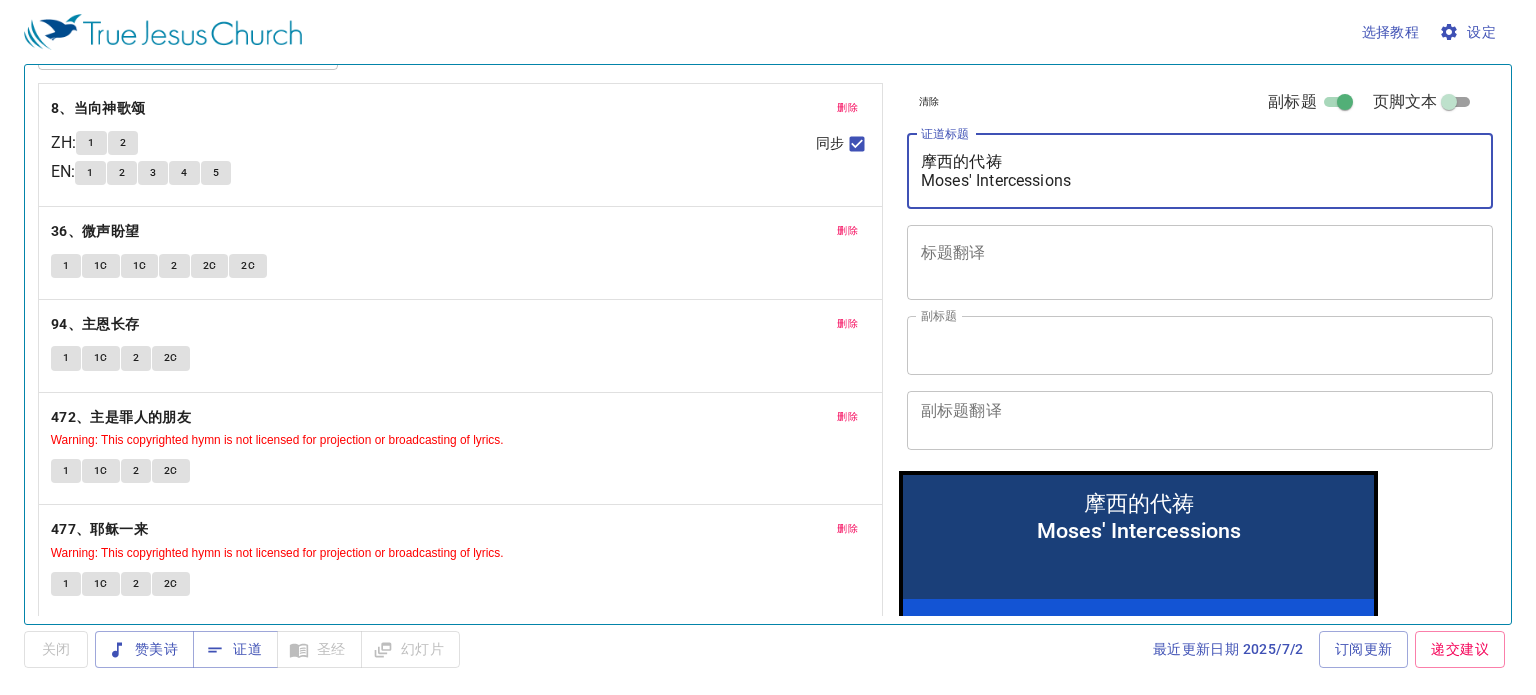 drag, startPoint x: 1096, startPoint y: 181, endPoint x: 764, endPoint y: 143, distance: 334.16763 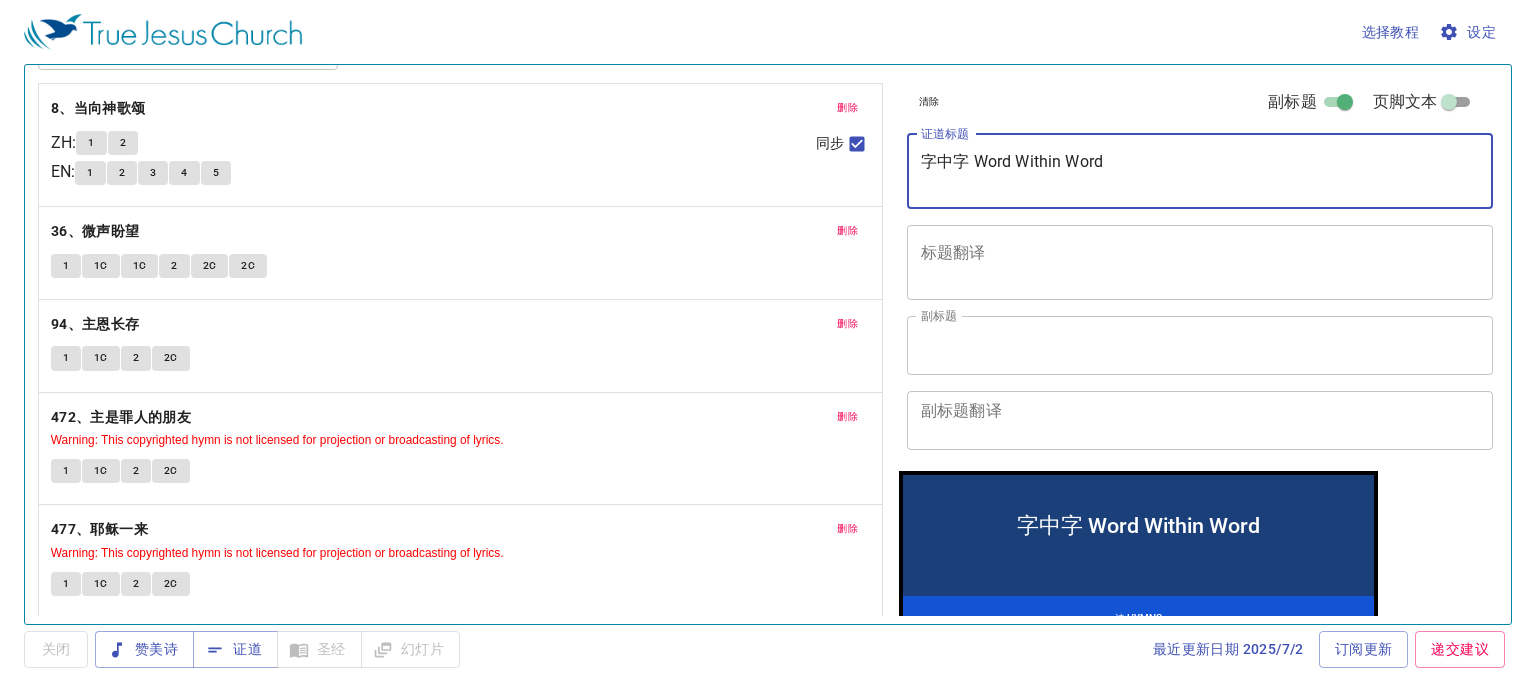 type on "字中字 Word Within Word" 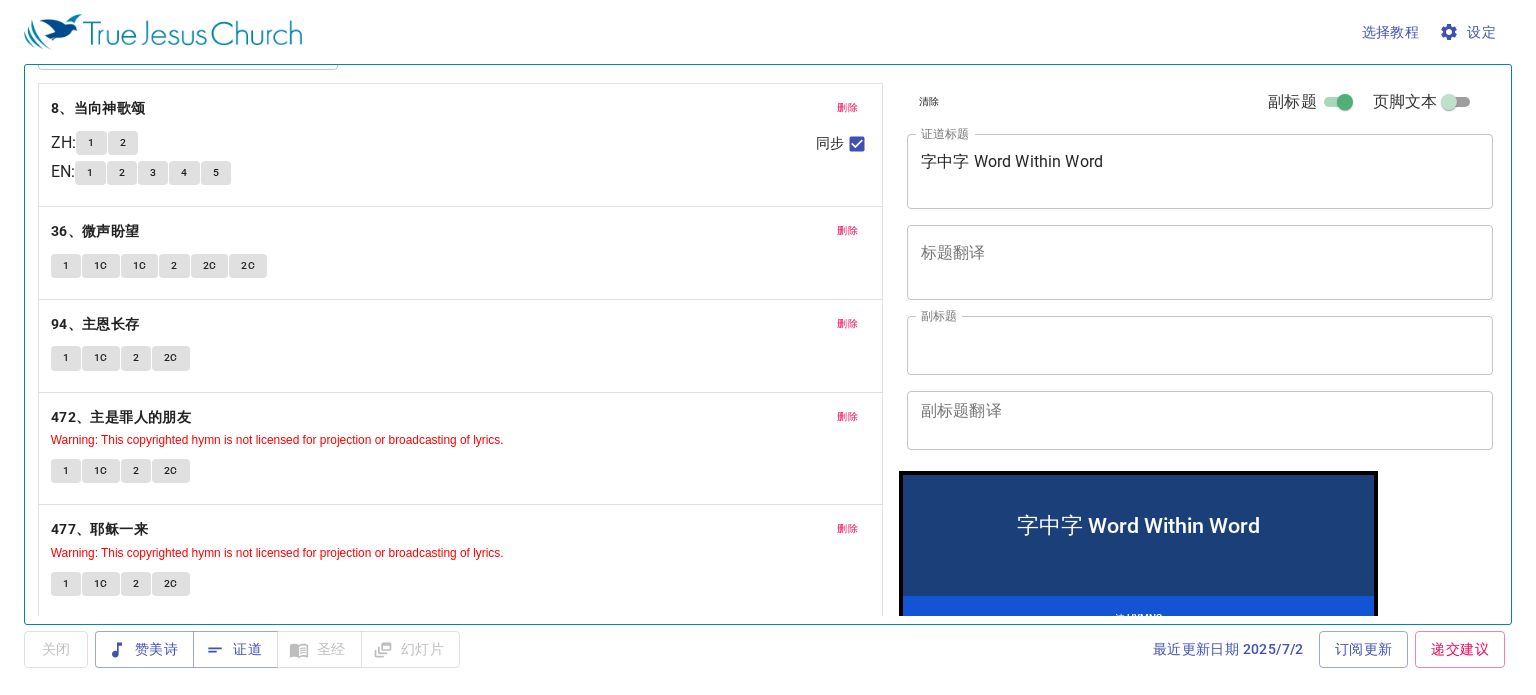 click on "x 标题翻译" at bounding box center (1200, 262) 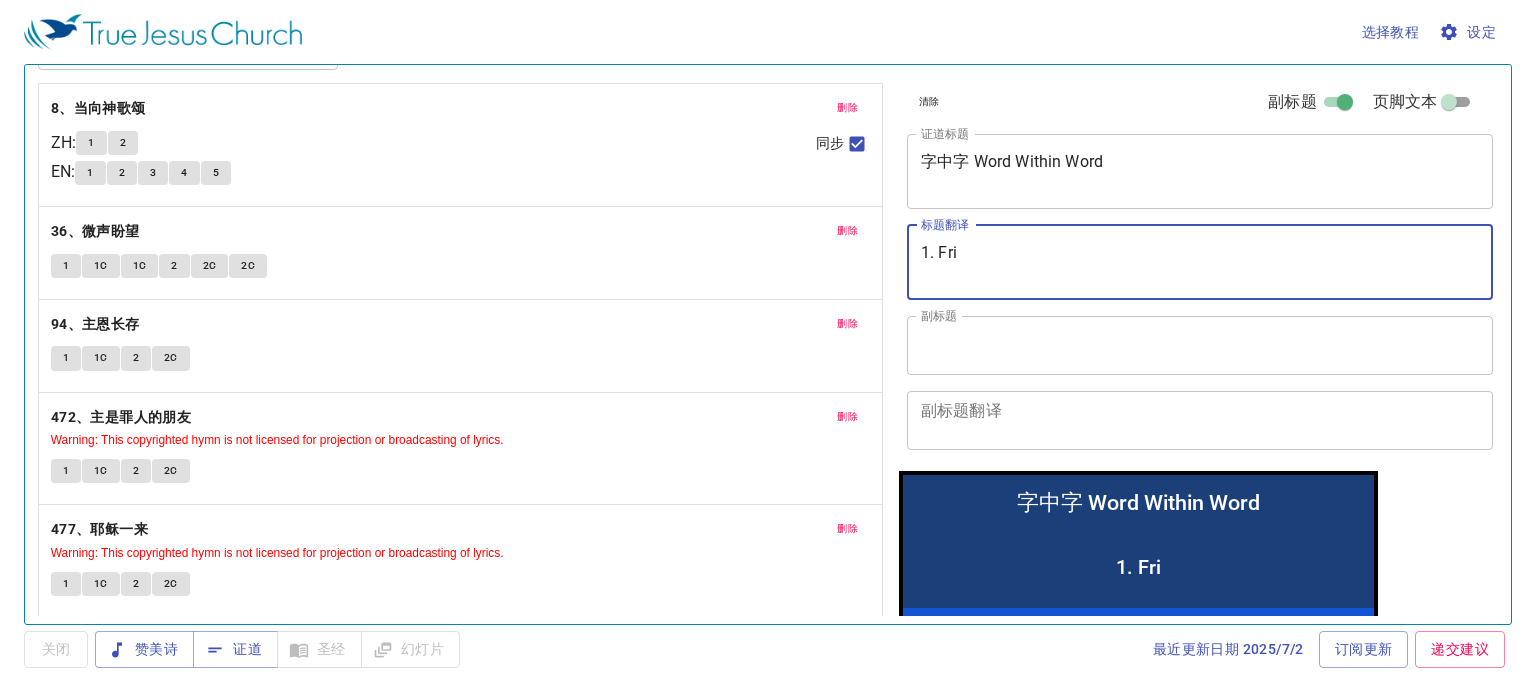 type on "1. Frie" 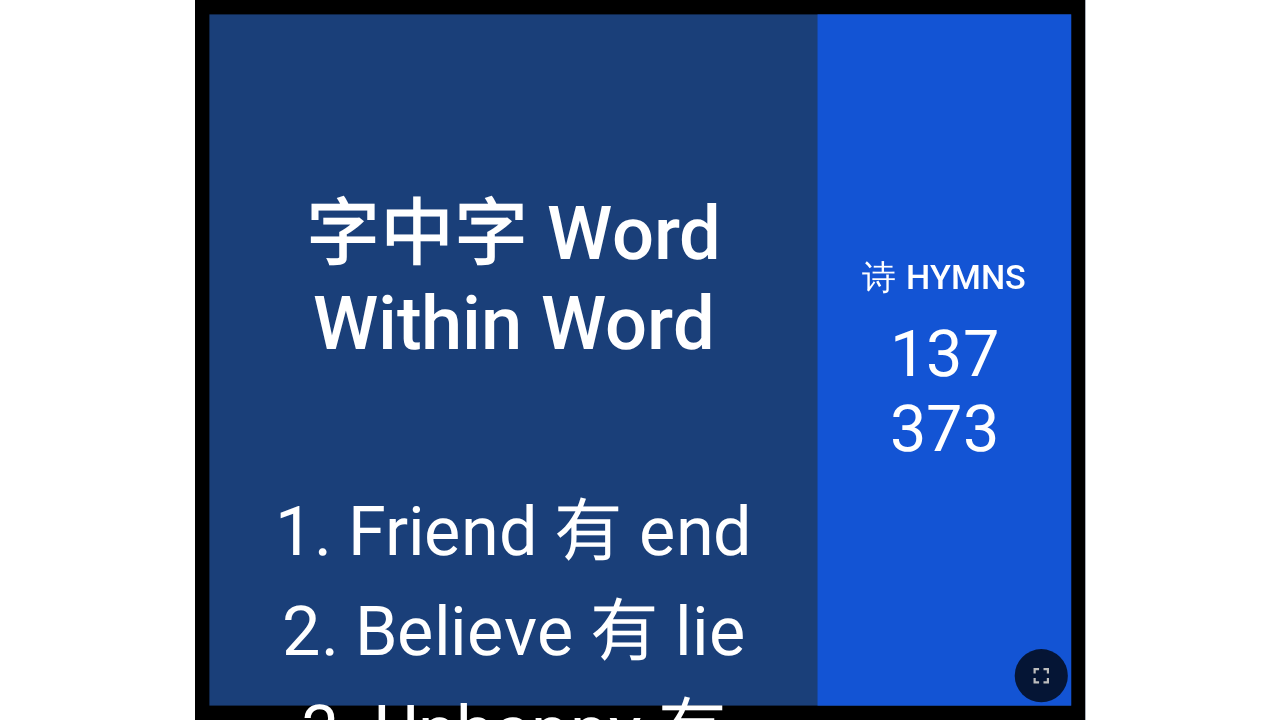 scroll, scrollTop: 0, scrollLeft: 0, axis: both 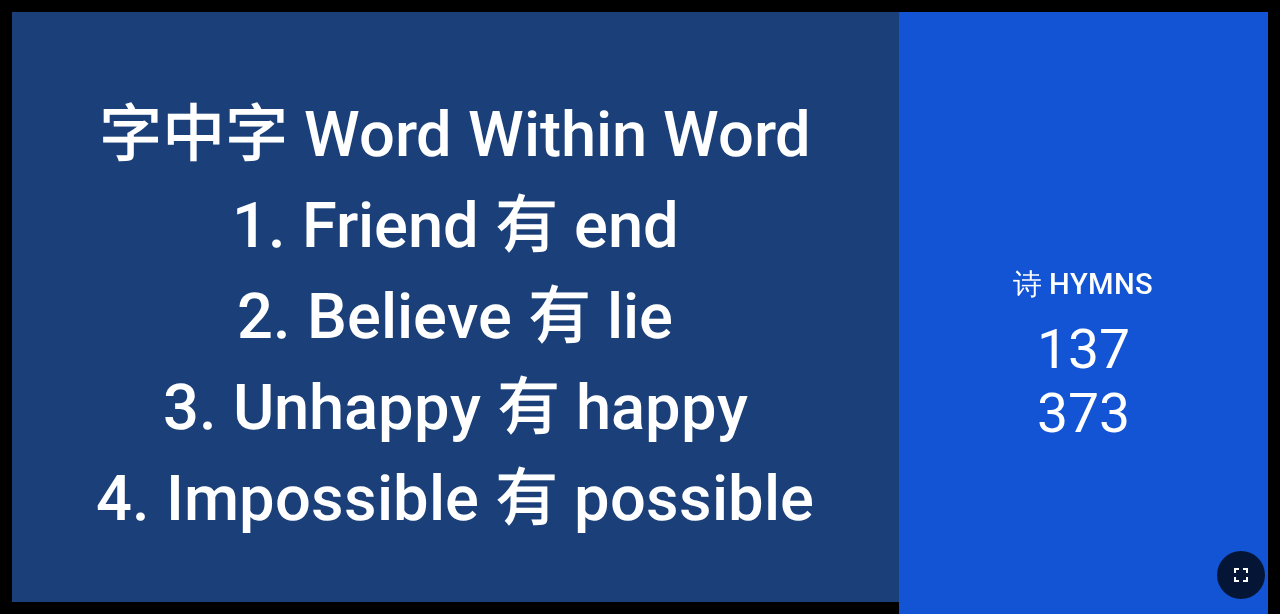 click 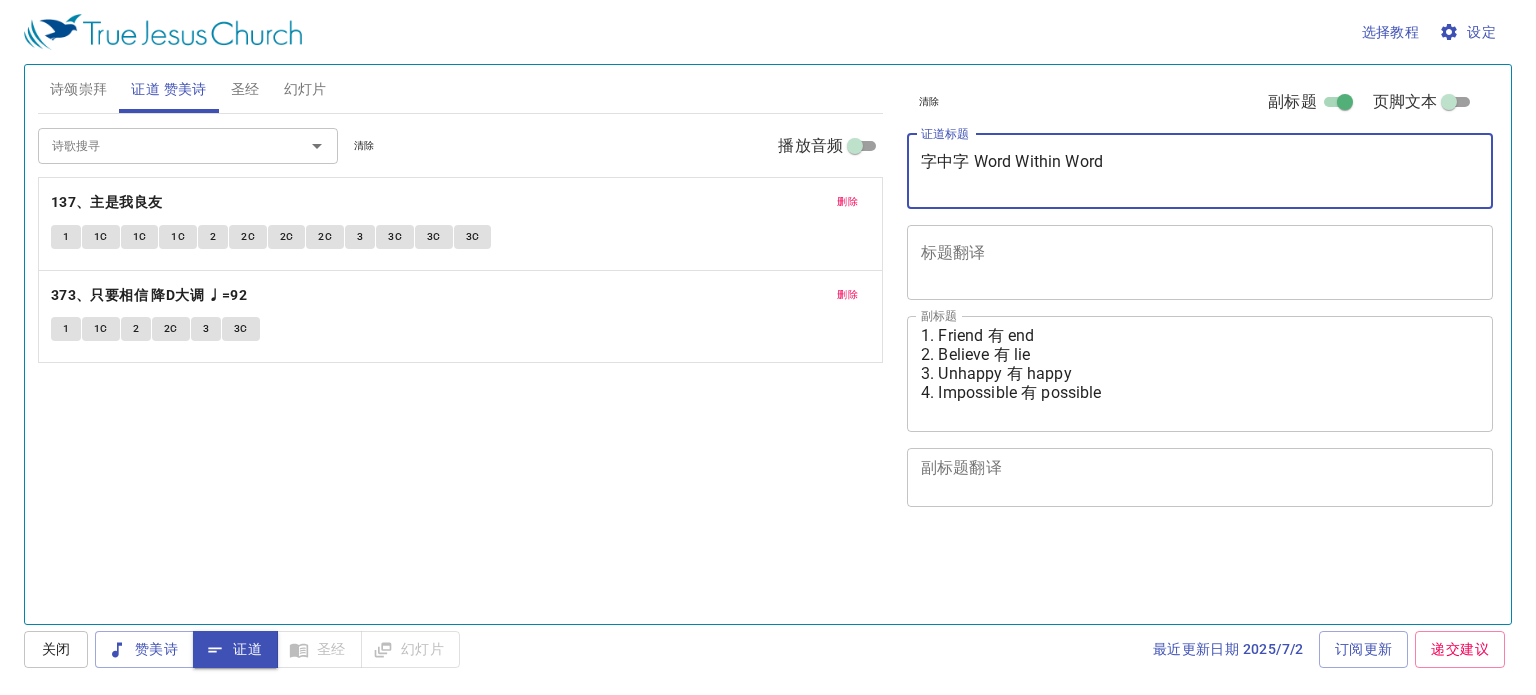 scroll, scrollTop: 0, scrollLeft: 0, axis: both 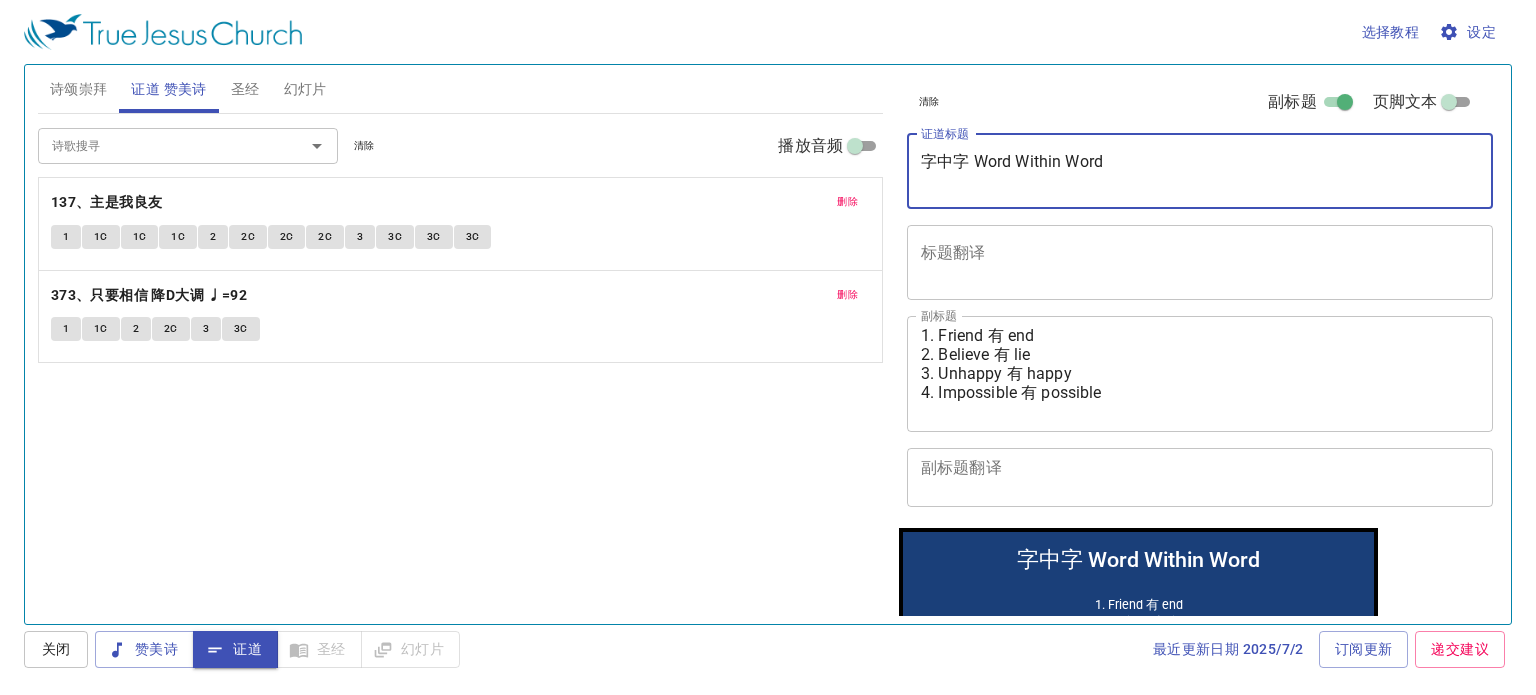 type on "字中字 Word Within Word" 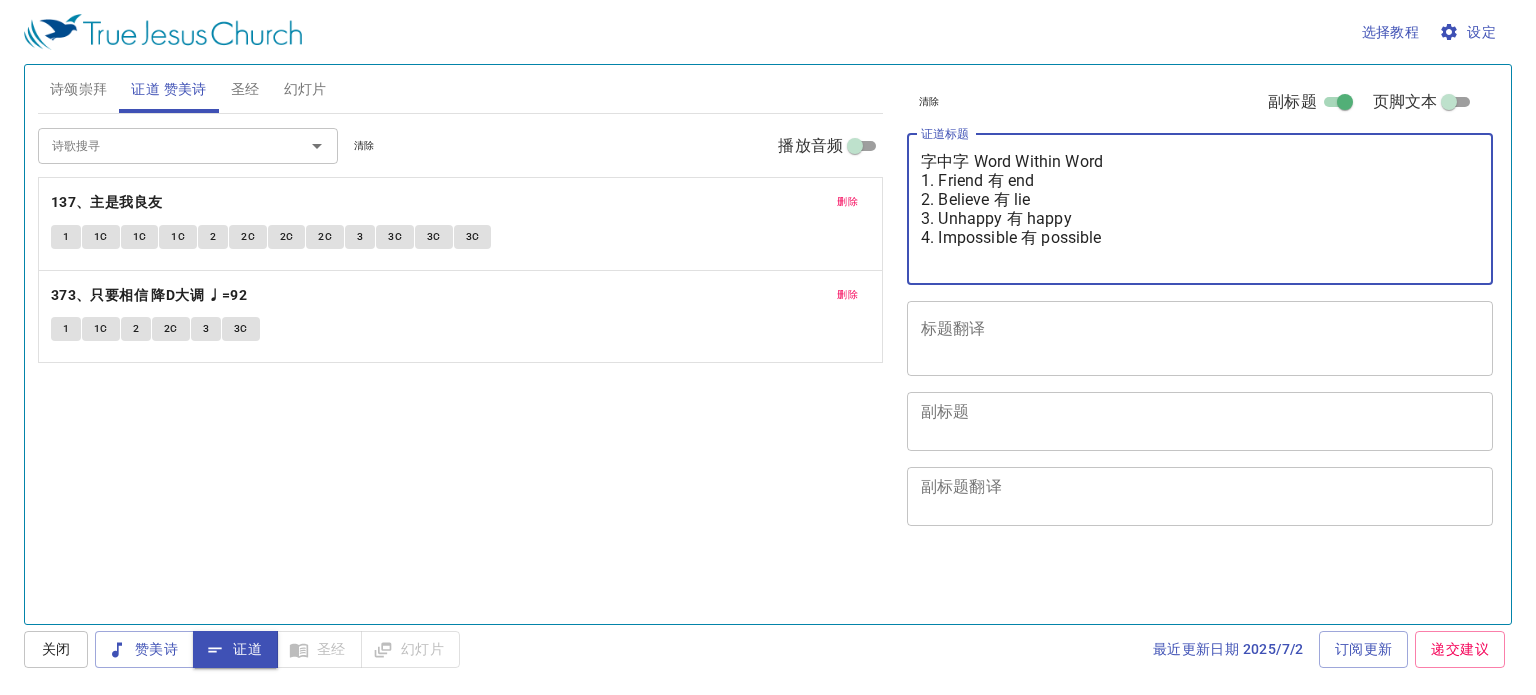 scroll, scrollTop: 0, scrollLeft: 0, axis: both 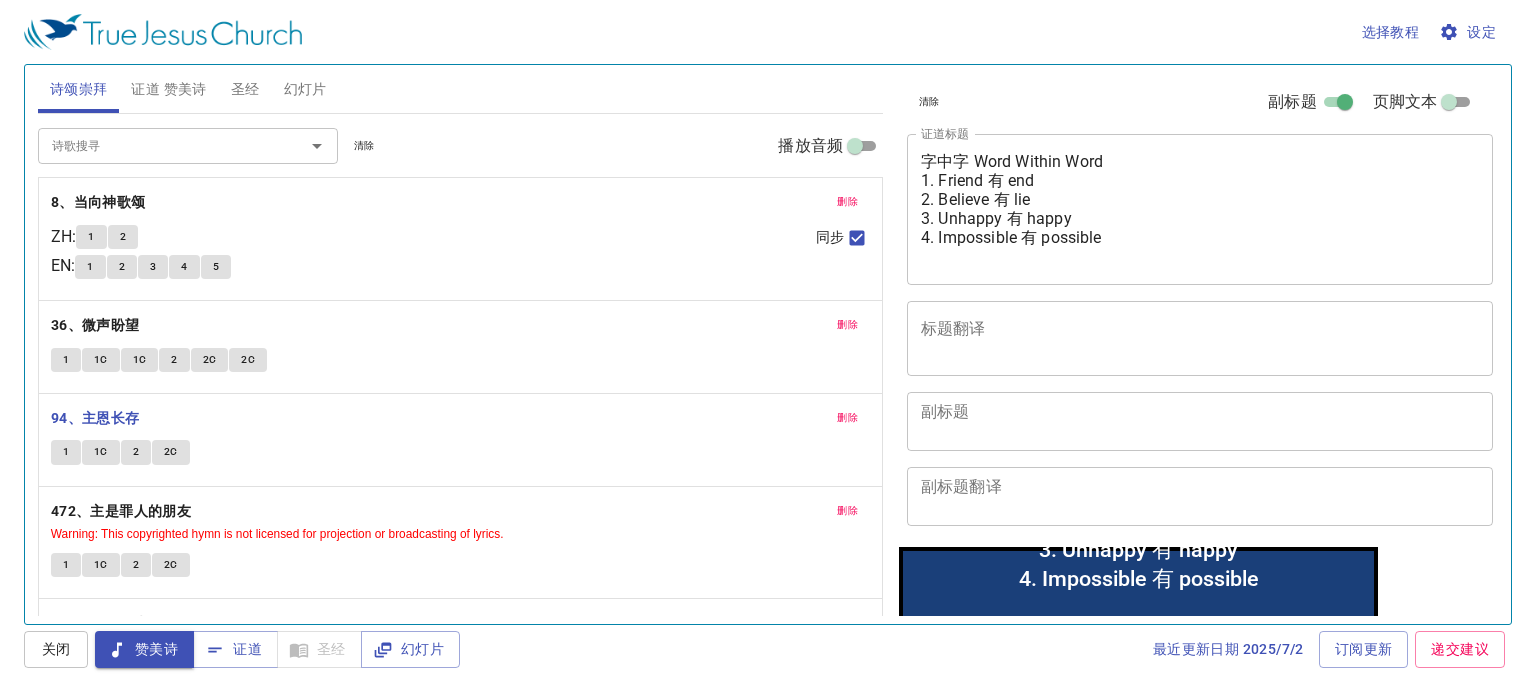 type 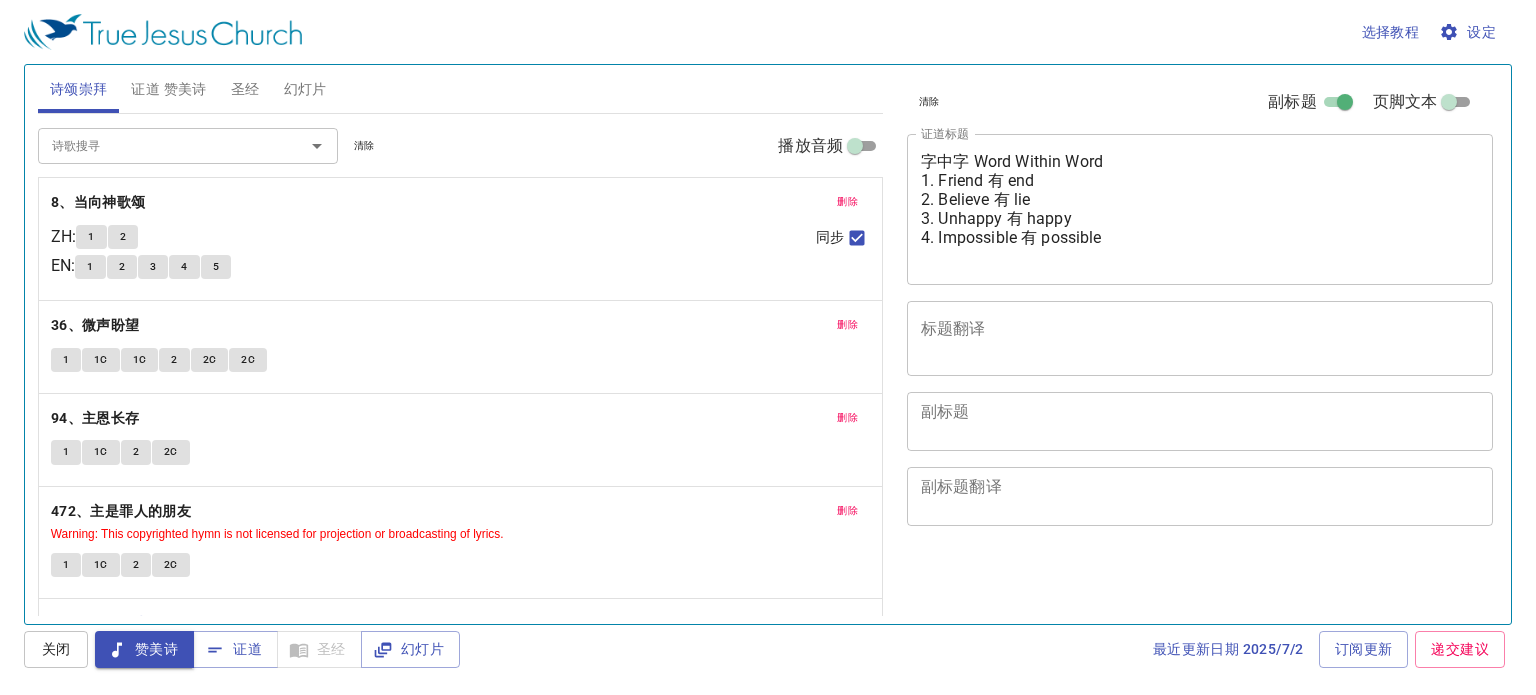 scroll, scrollTop: 0, scrollLeft: 0, axis: both 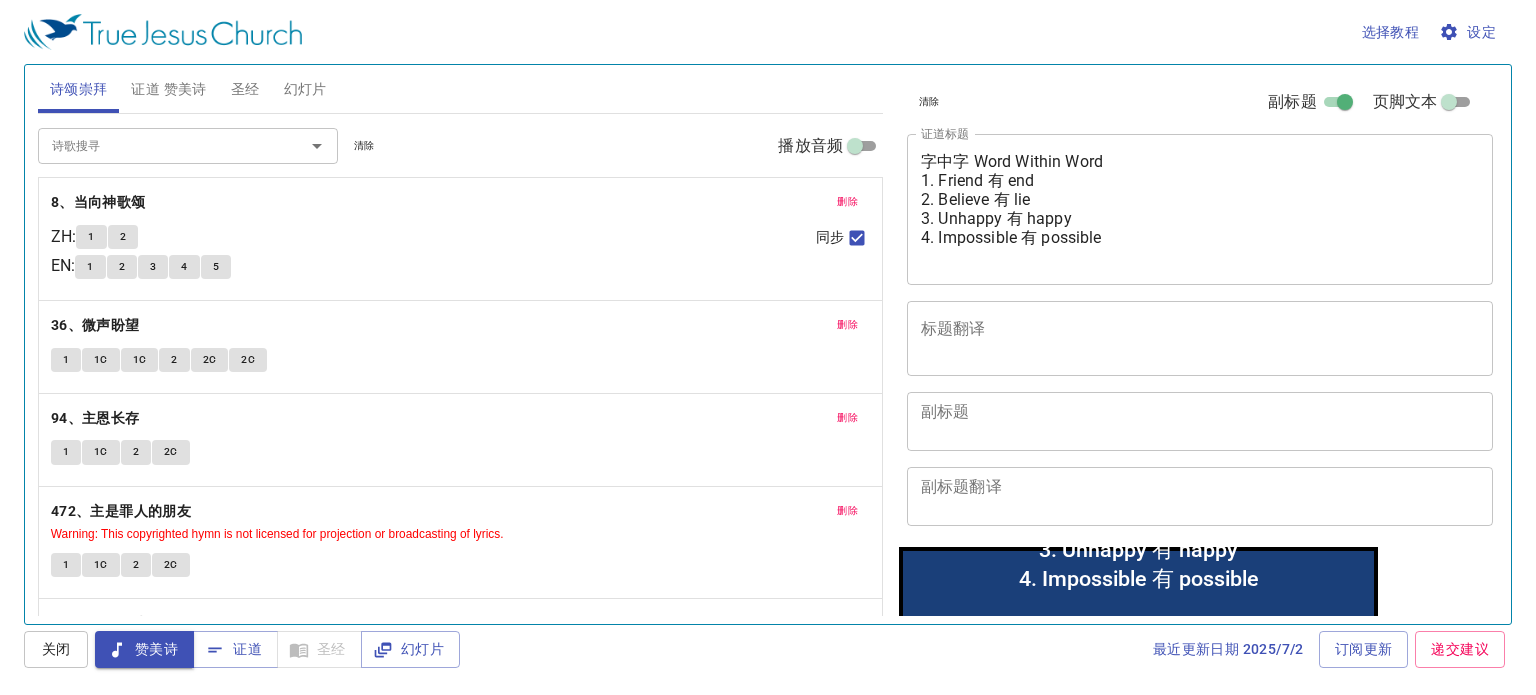 click on "证道 赞美诗" at bounding box center [168, 89] 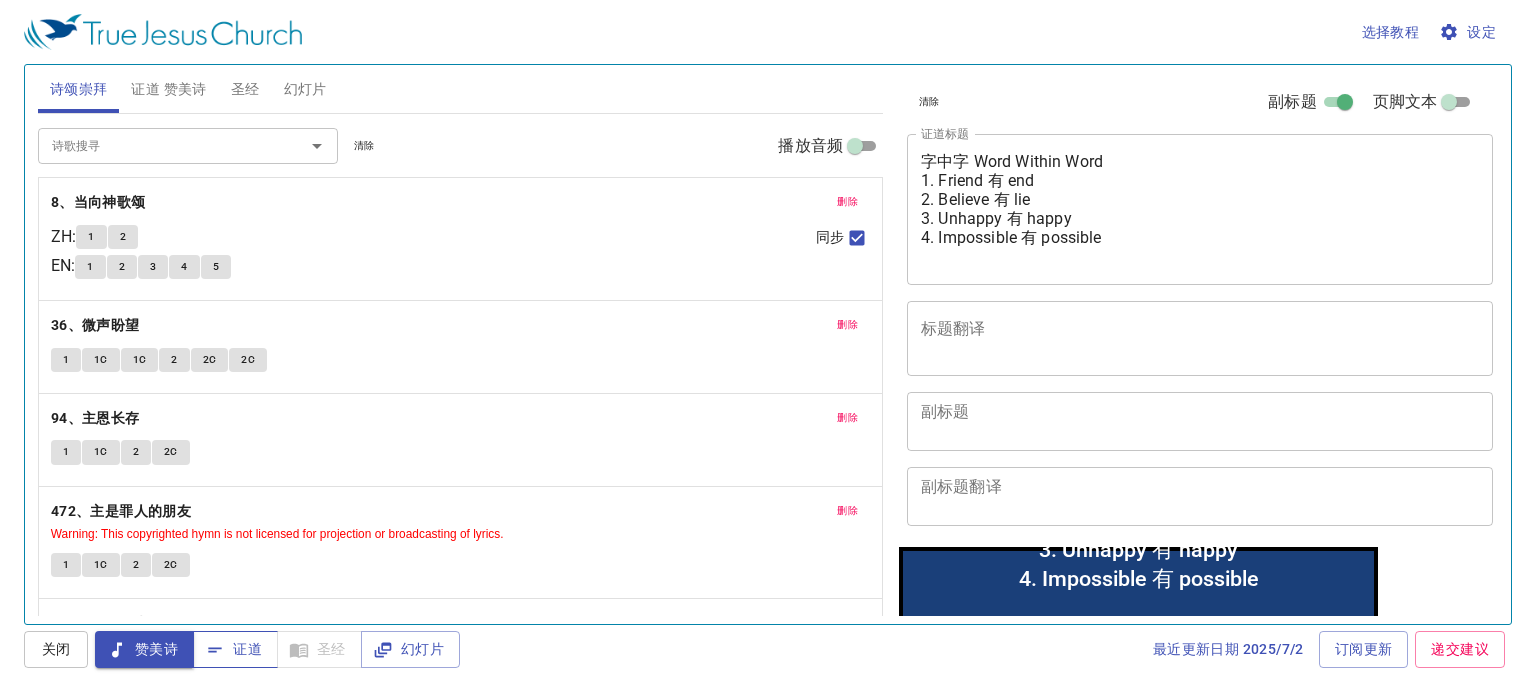 click on "证道" at bounding box center (235, 649) 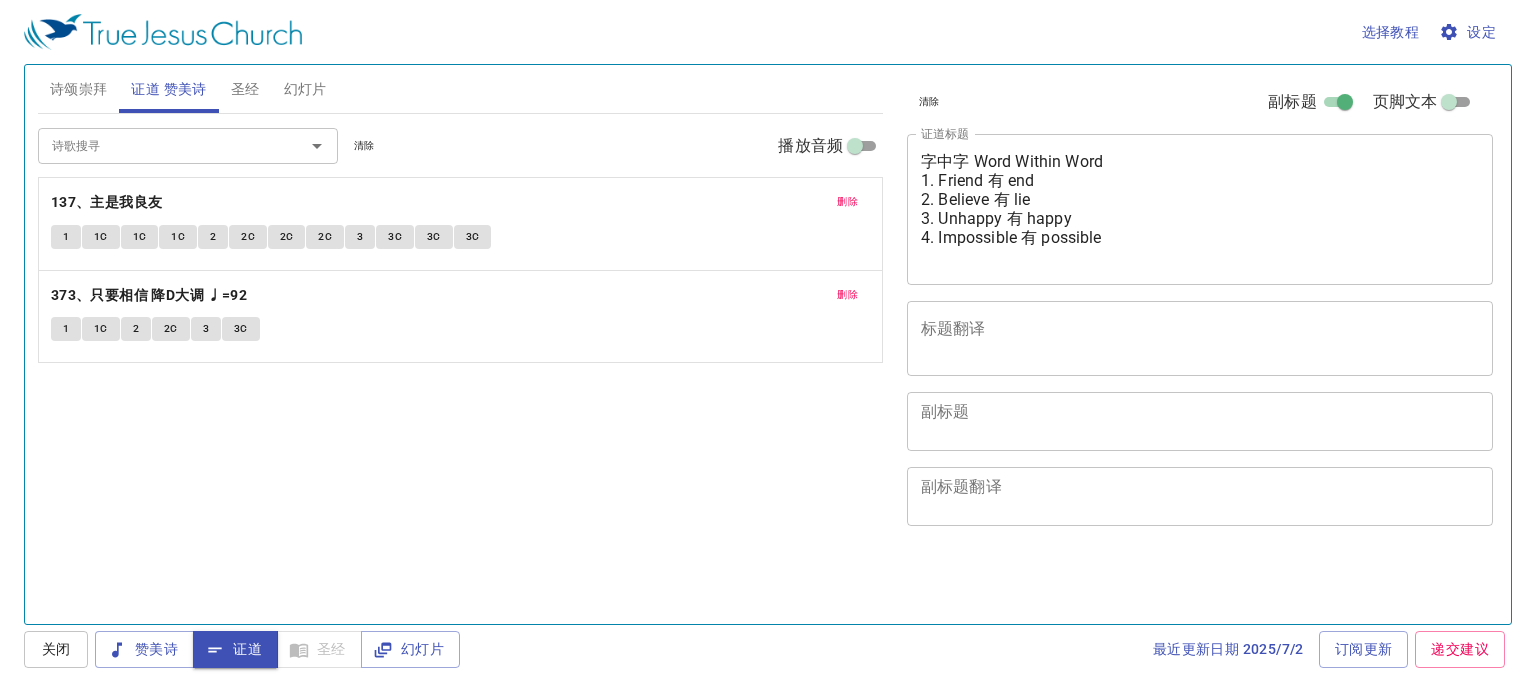 scroll, scrollTop: 0, scrollLeft: 0, axis: both 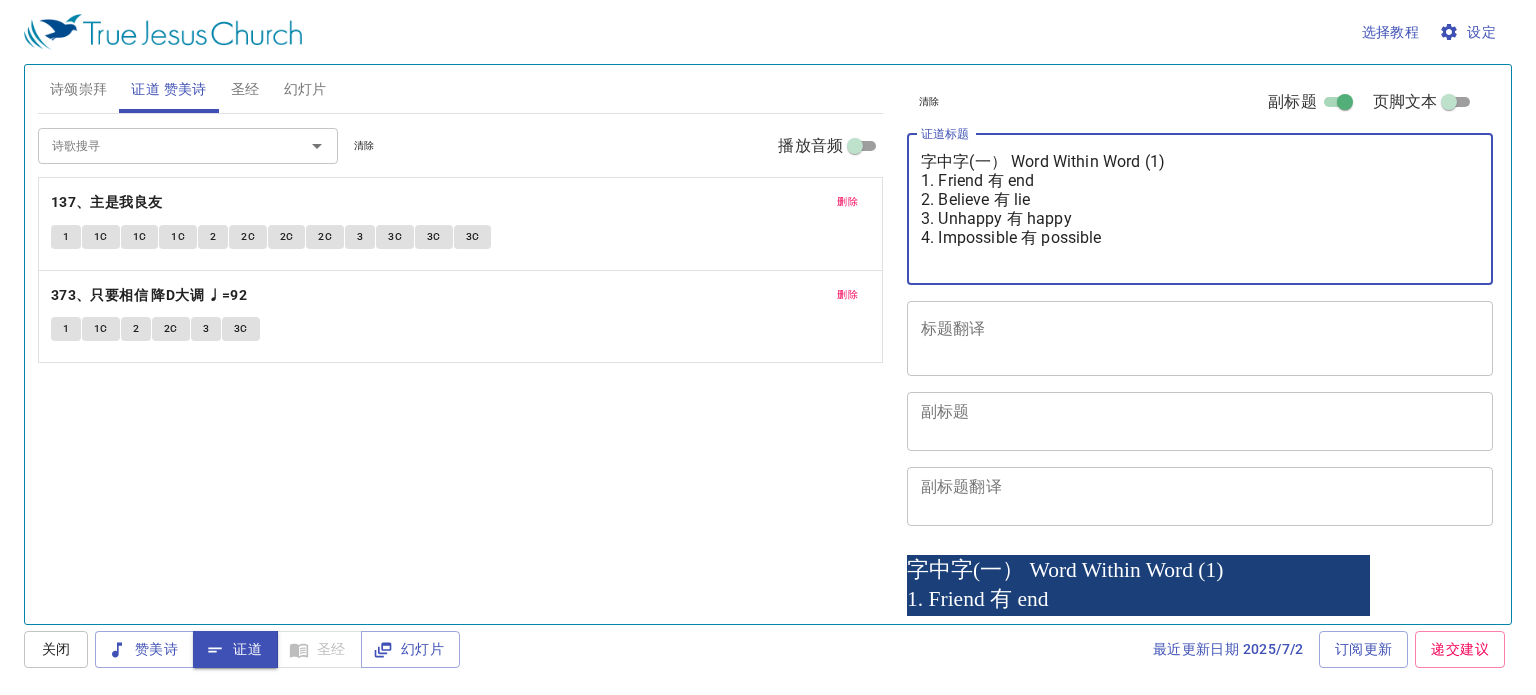 type on "字中字(一） Word Within Word (1)
1. Friend 有 end
2. Believe 有 lie
3. Unhappy 有 happy
4. Impossible 有 possible" 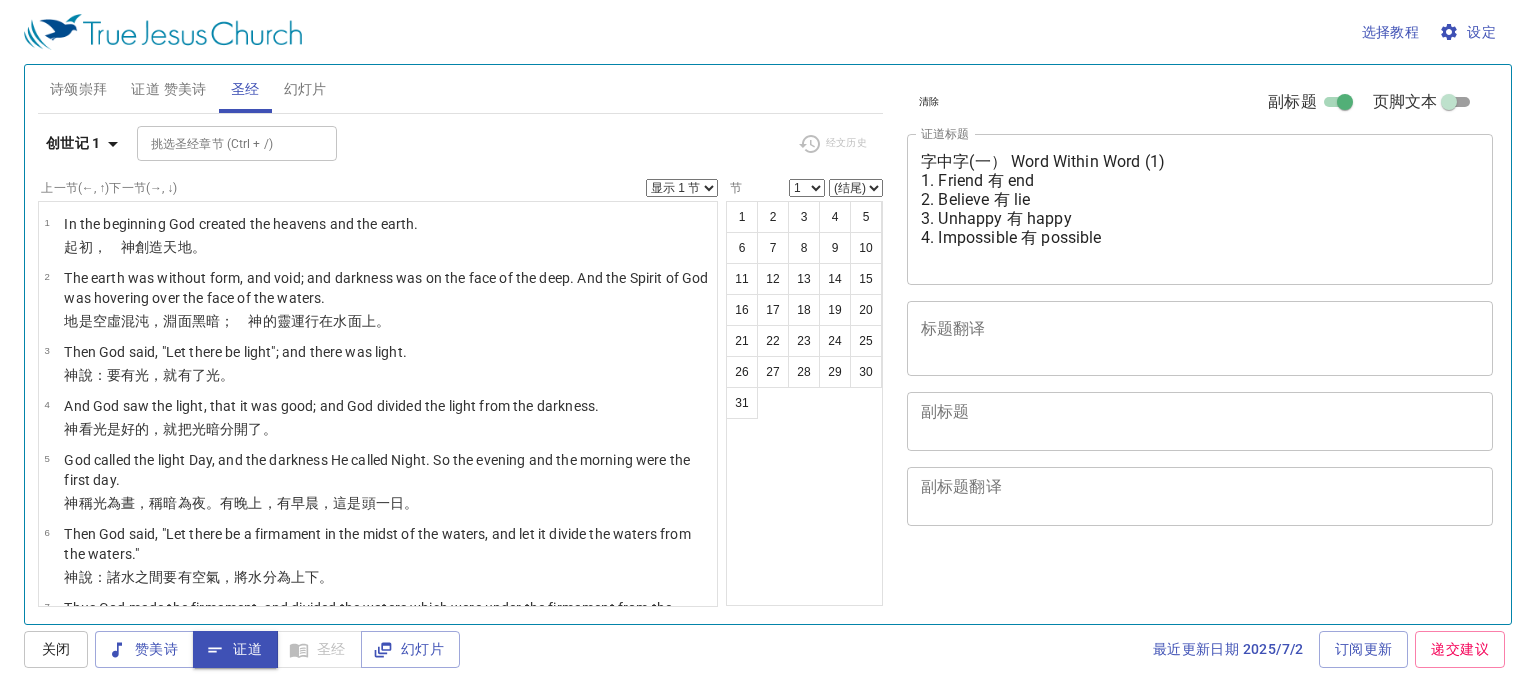 scroll, scrollTop: 0, scrollLeft: 0, axis: both 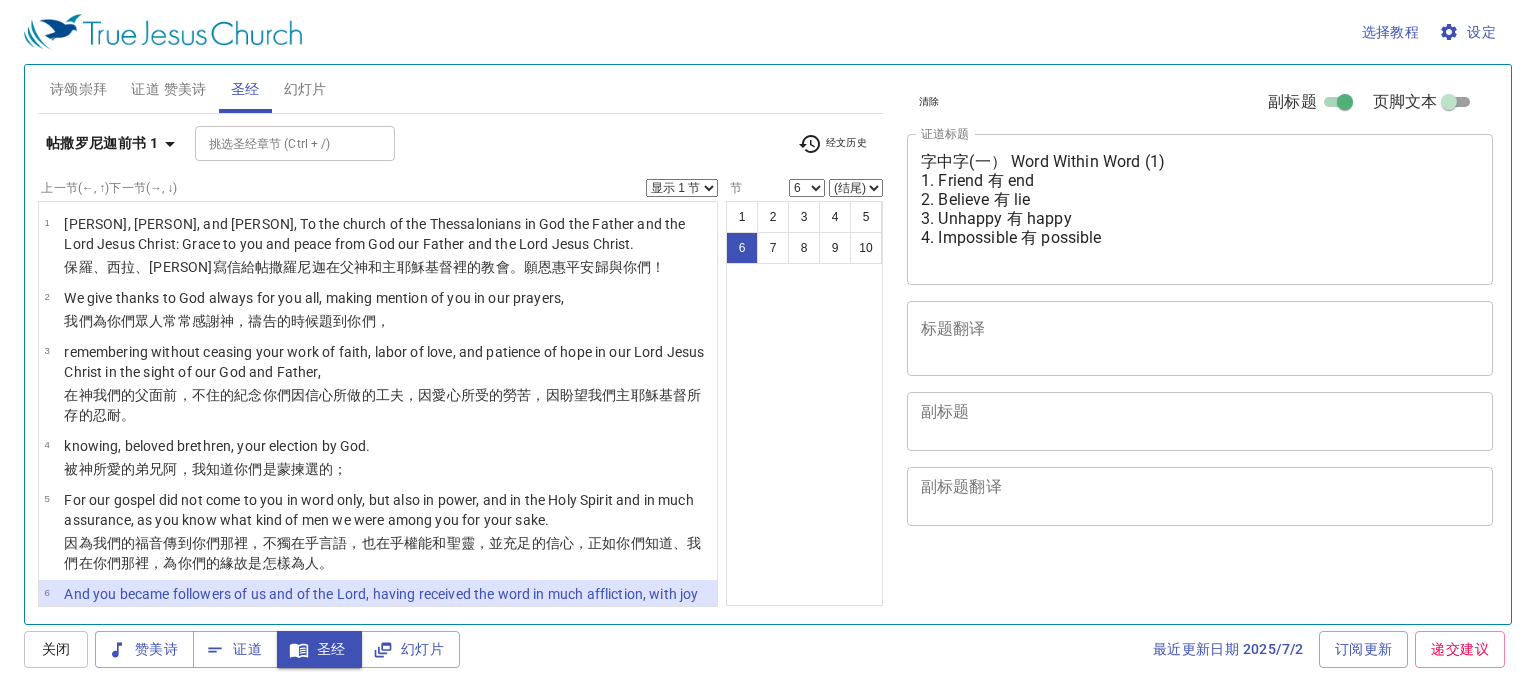 select on "6" 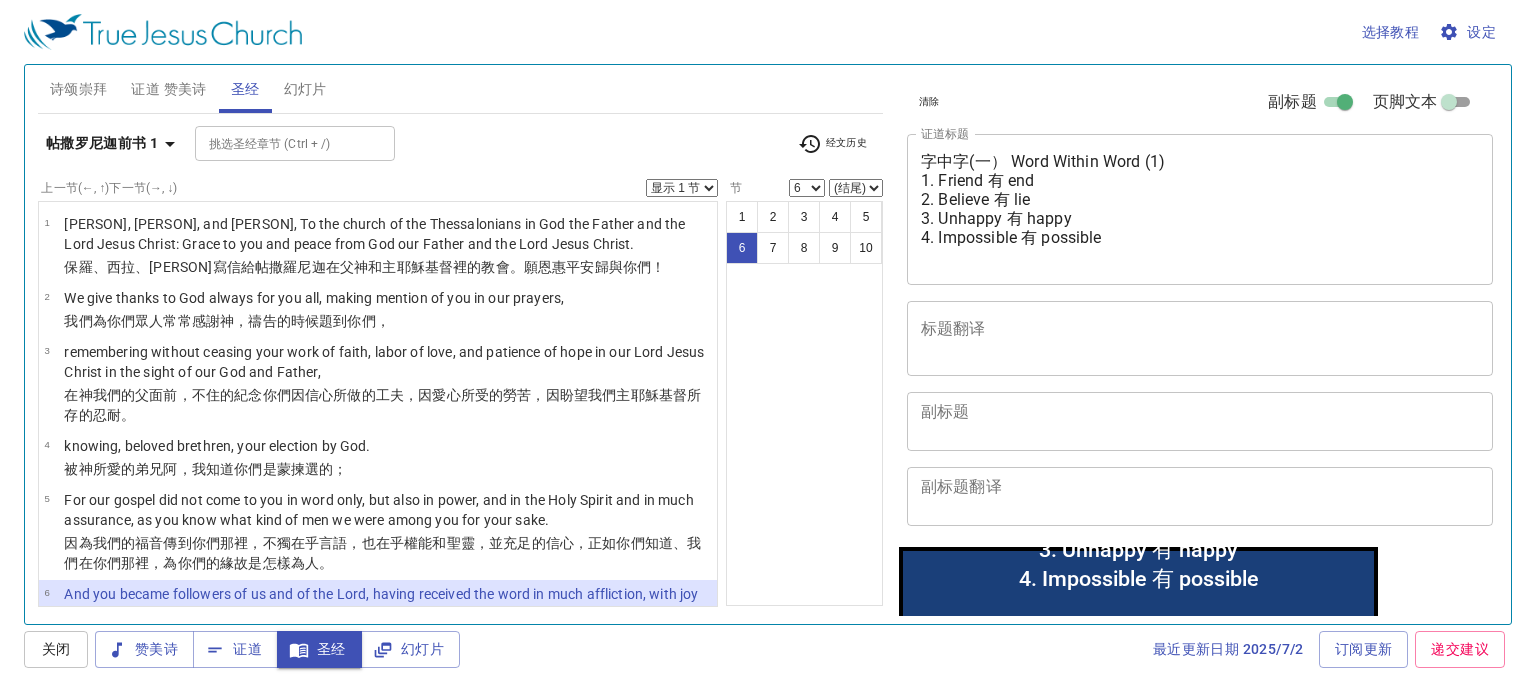 scroll, scrollTop: 212, scrollLeft: 0, axis: vertical 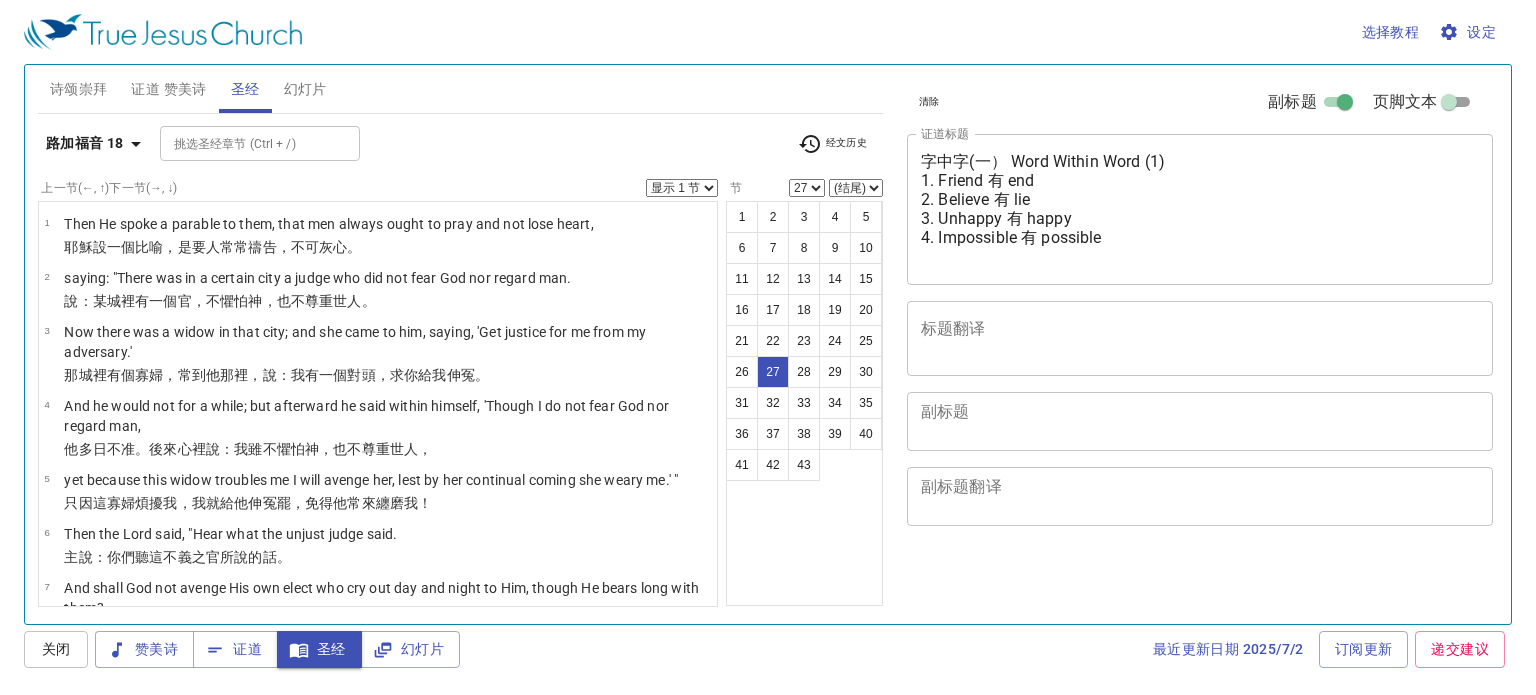 select on "27" 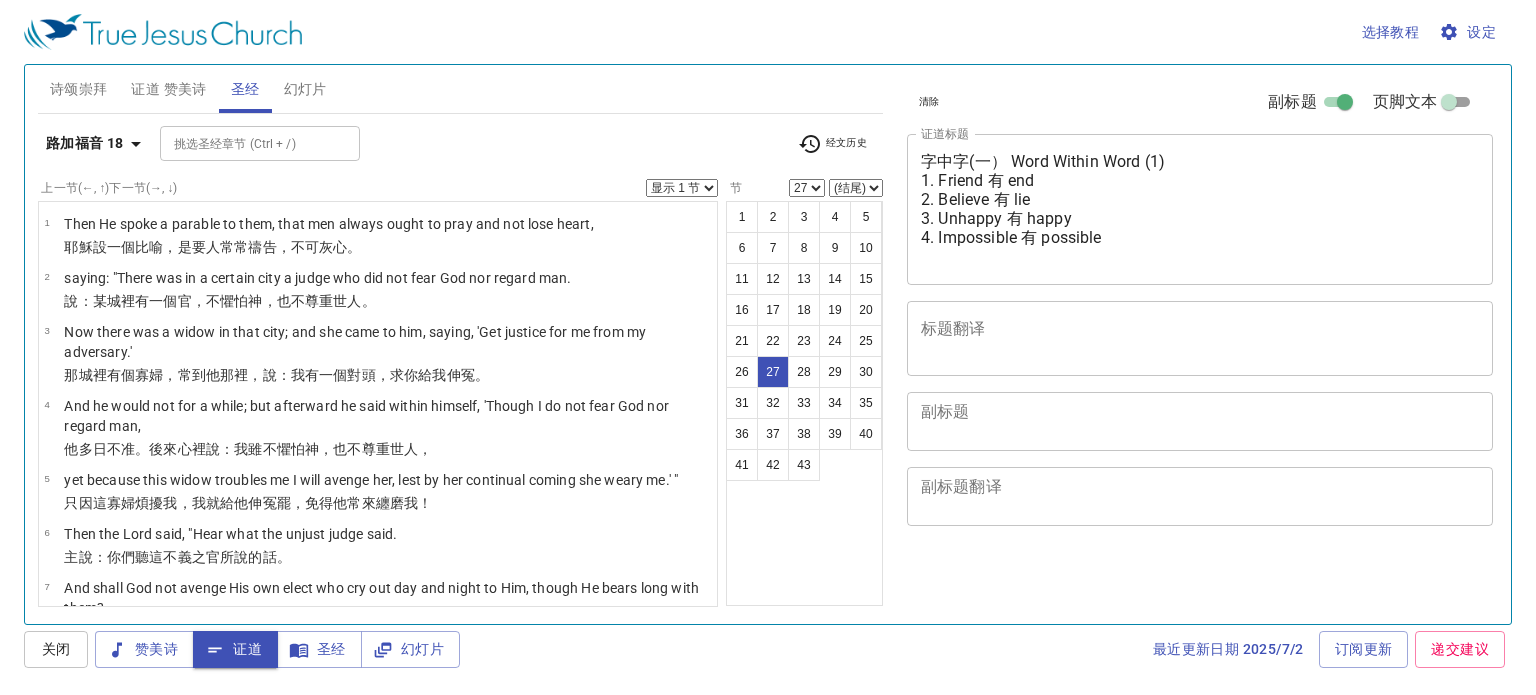 select on "27" 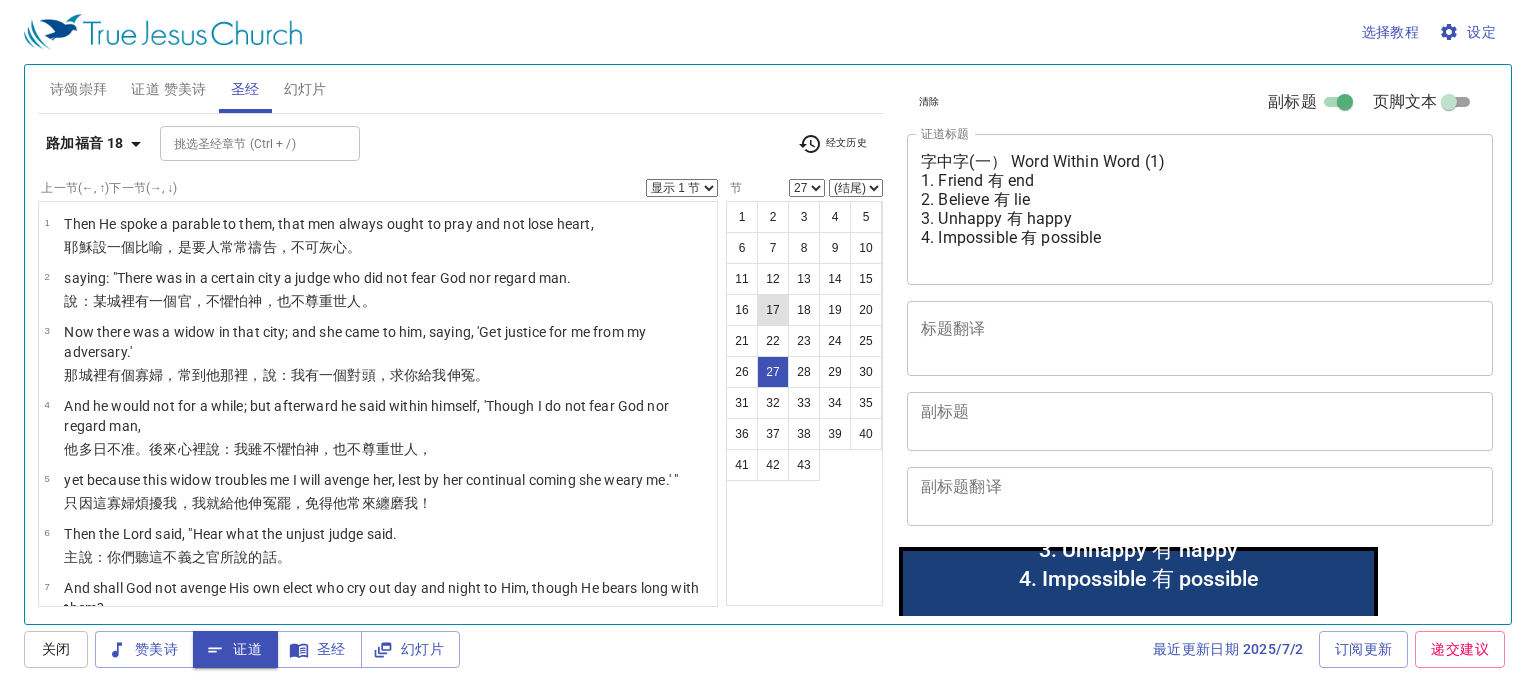 scroll, scrollTop: 1577, scrollLeft: 0, axis: vertical 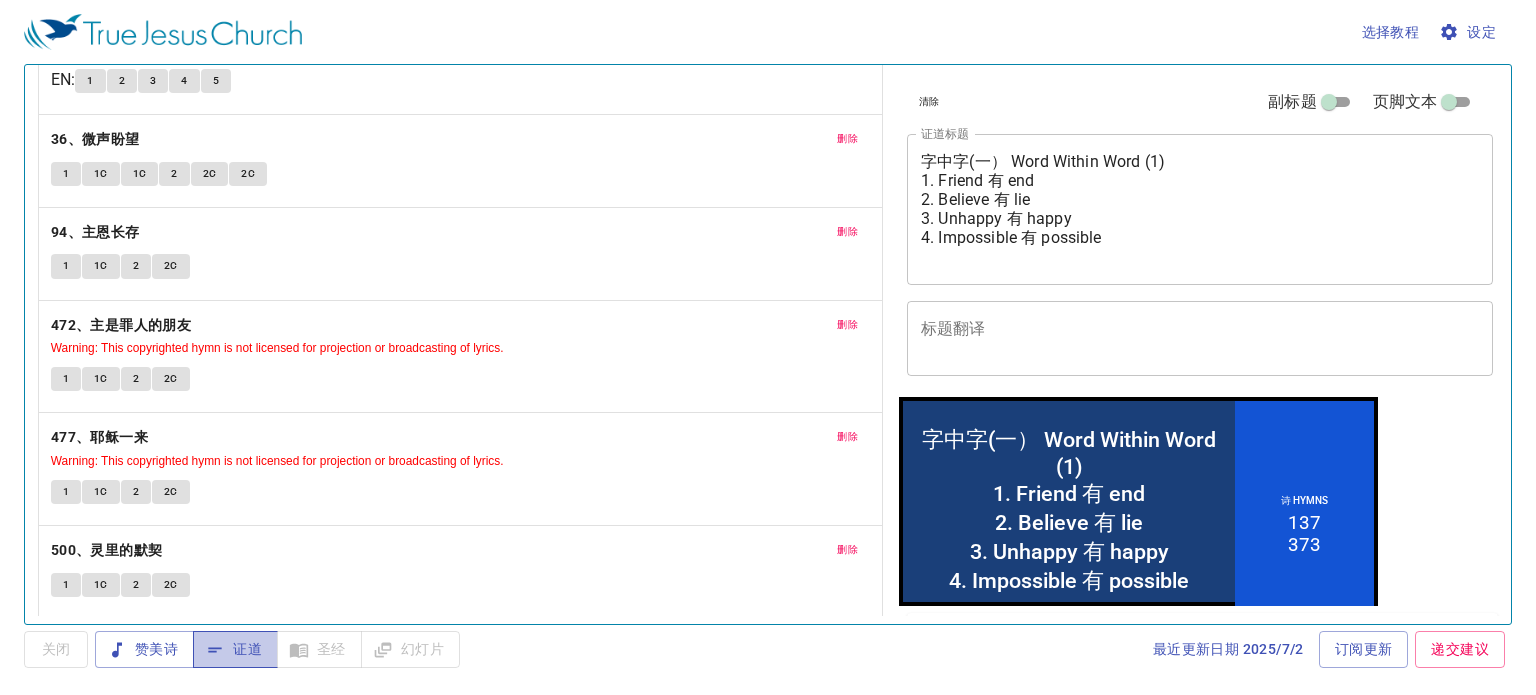 click on "证道" at bounding box center [235, 649] 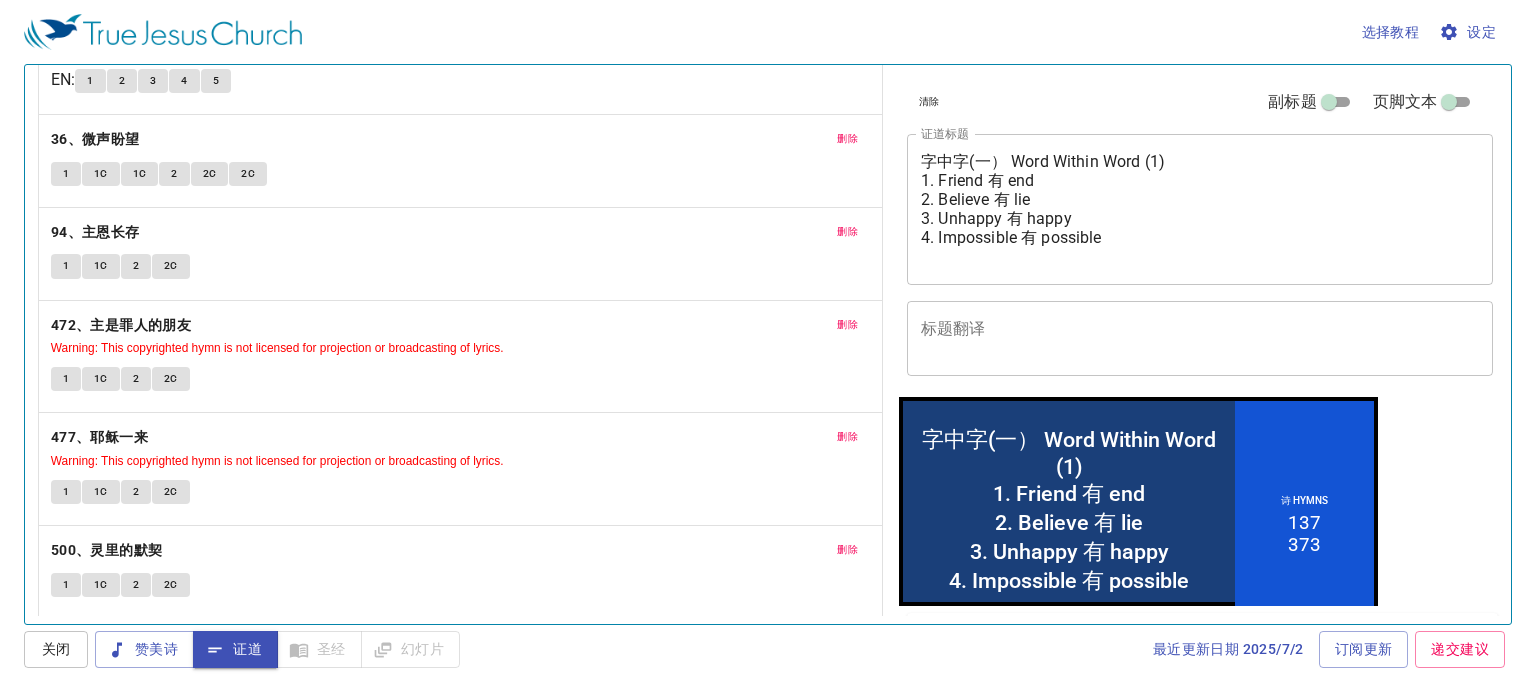 click on "关闭" at bounding box center (56, 649) 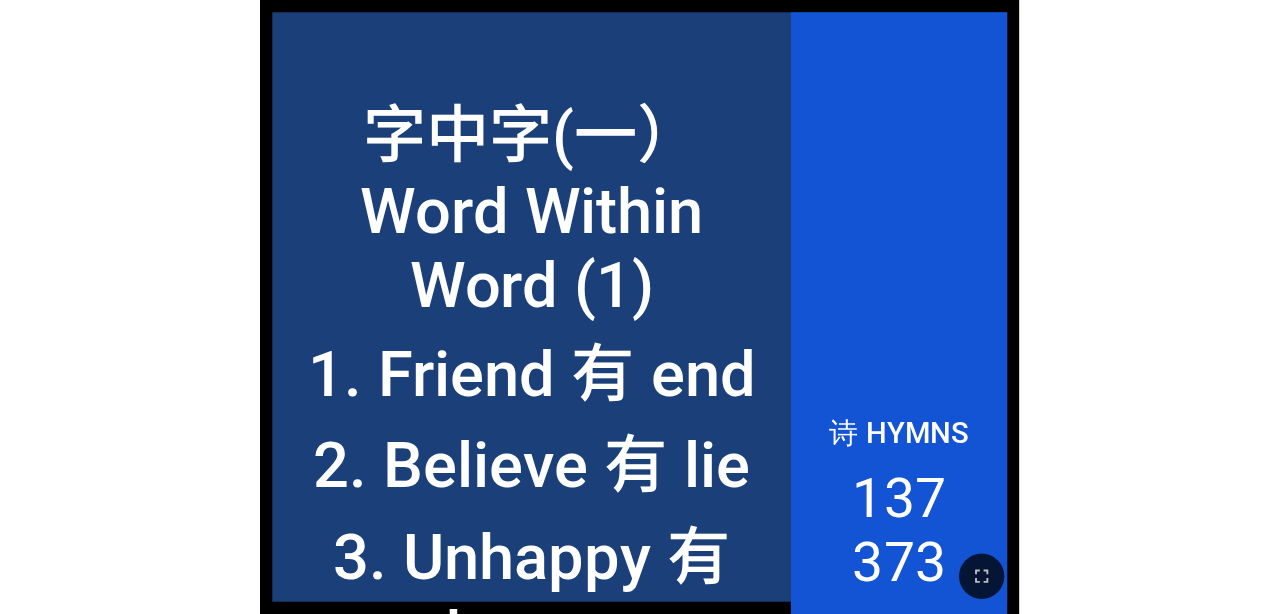 scroll, scrollTop: 0, scrollLeft: 0, axis: both 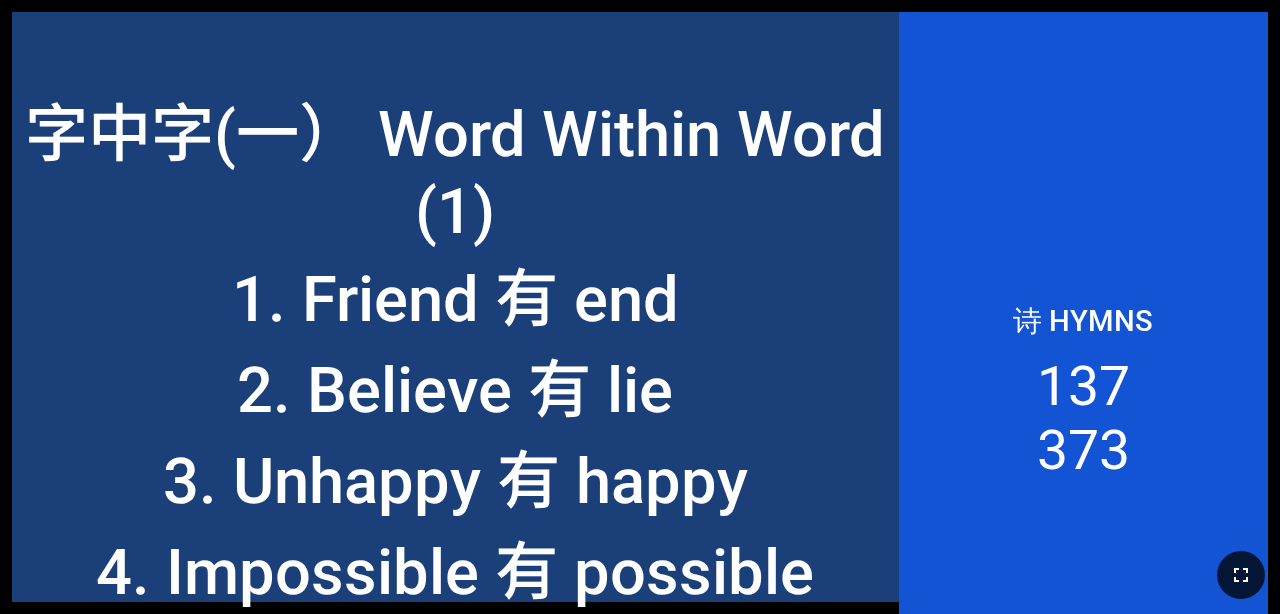 click 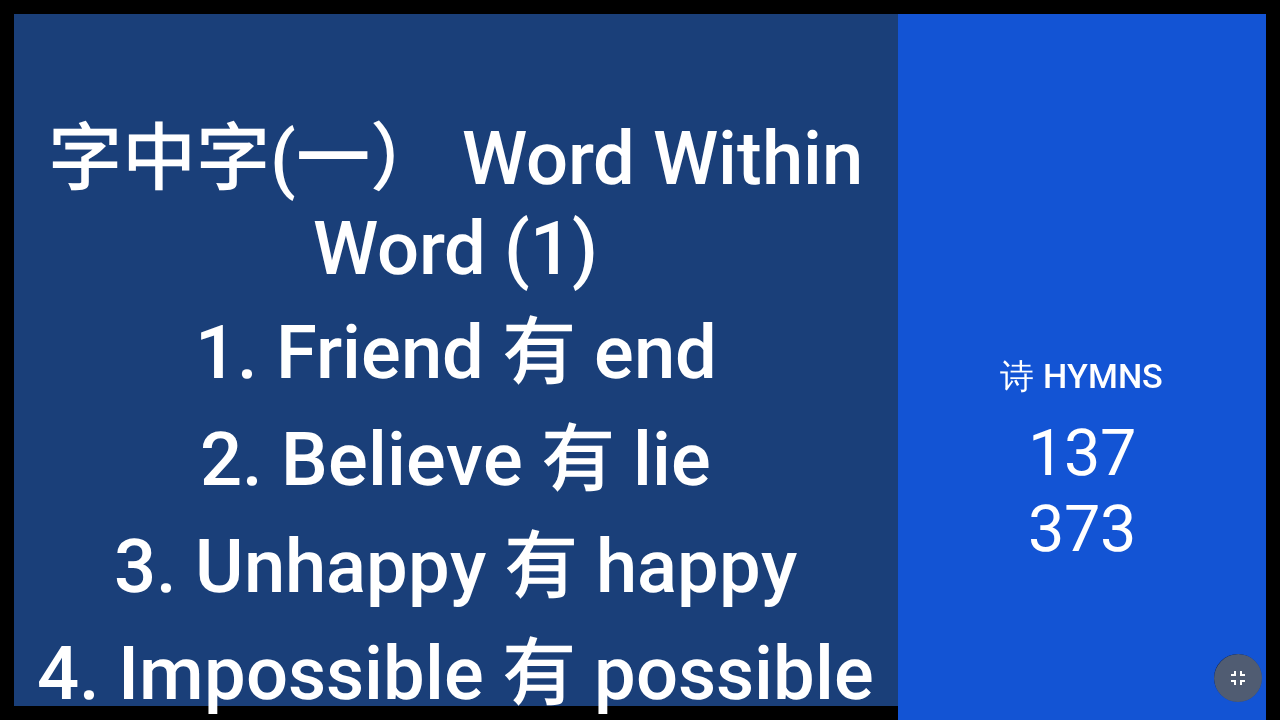 click 